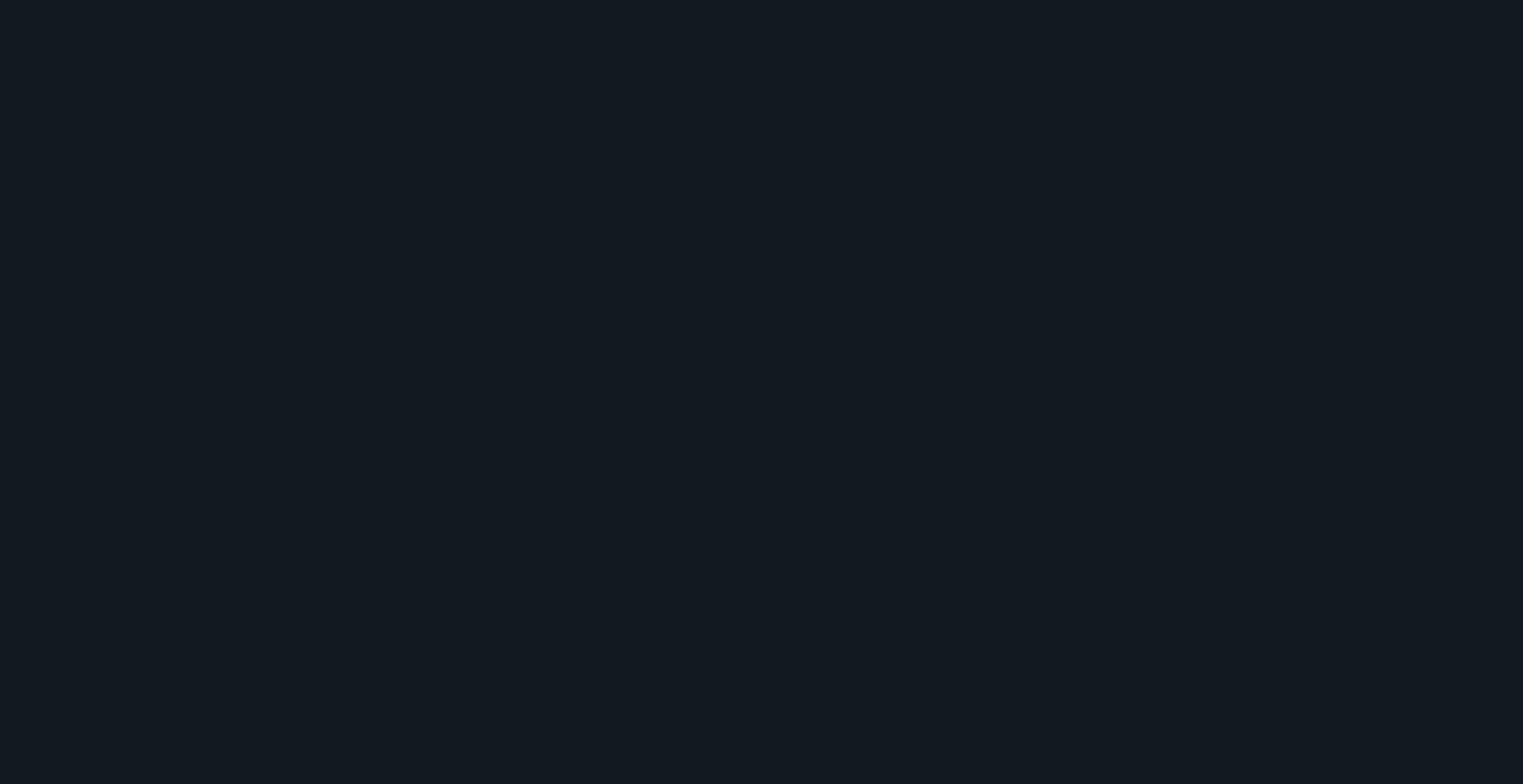 scroll, scrollTop: 0, scrollLeft: 0, axis: both 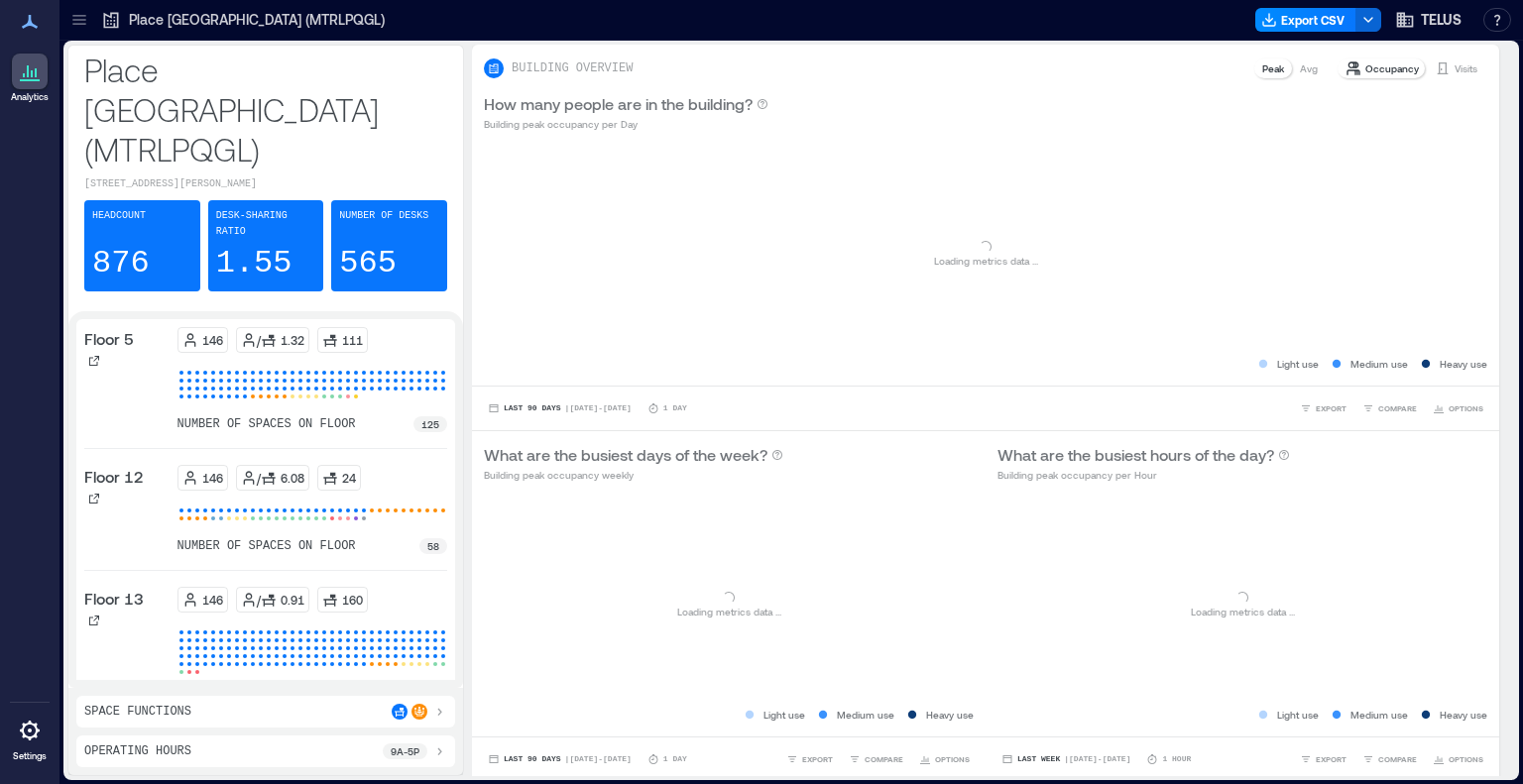click 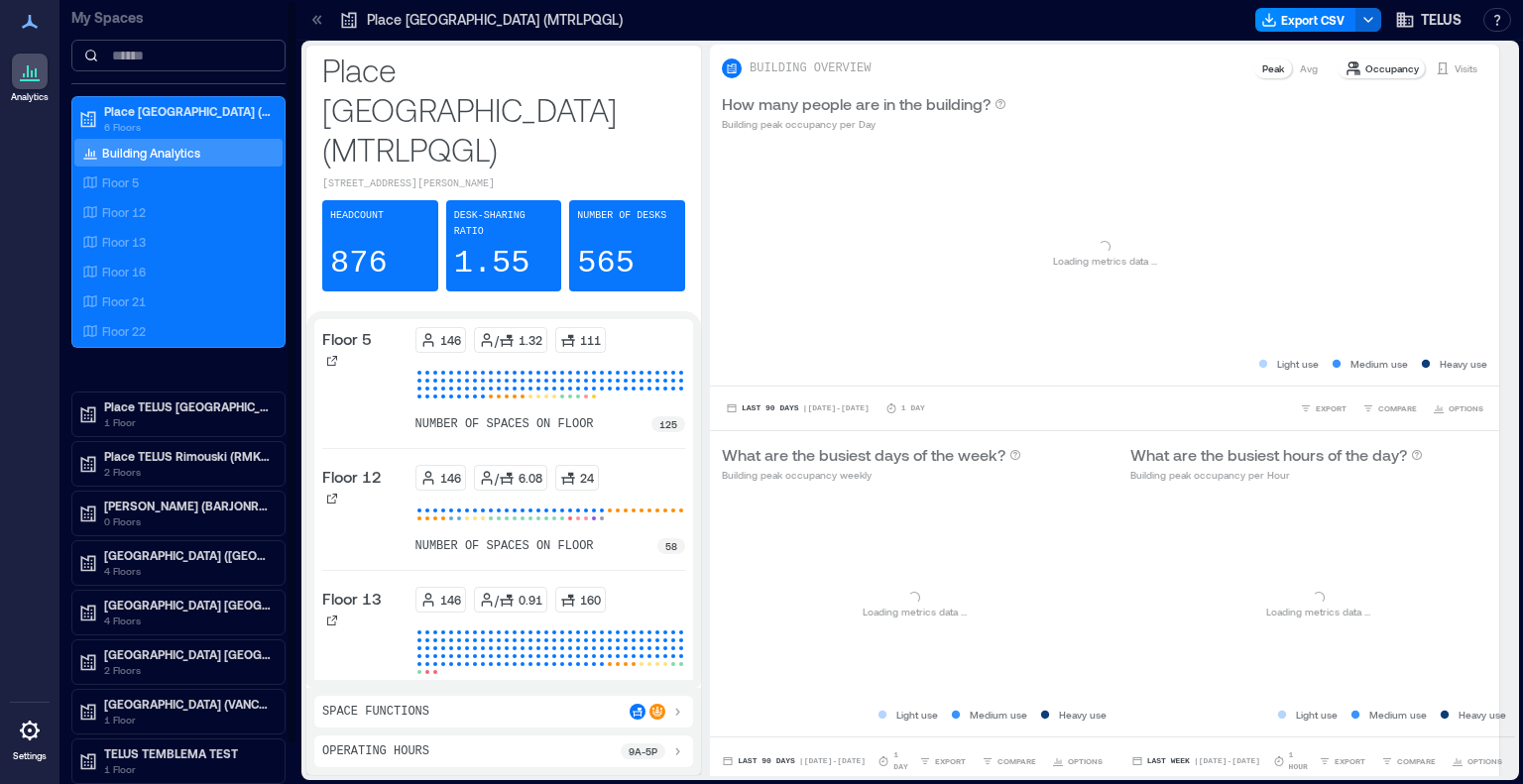 click at bounding box center [178, 56] 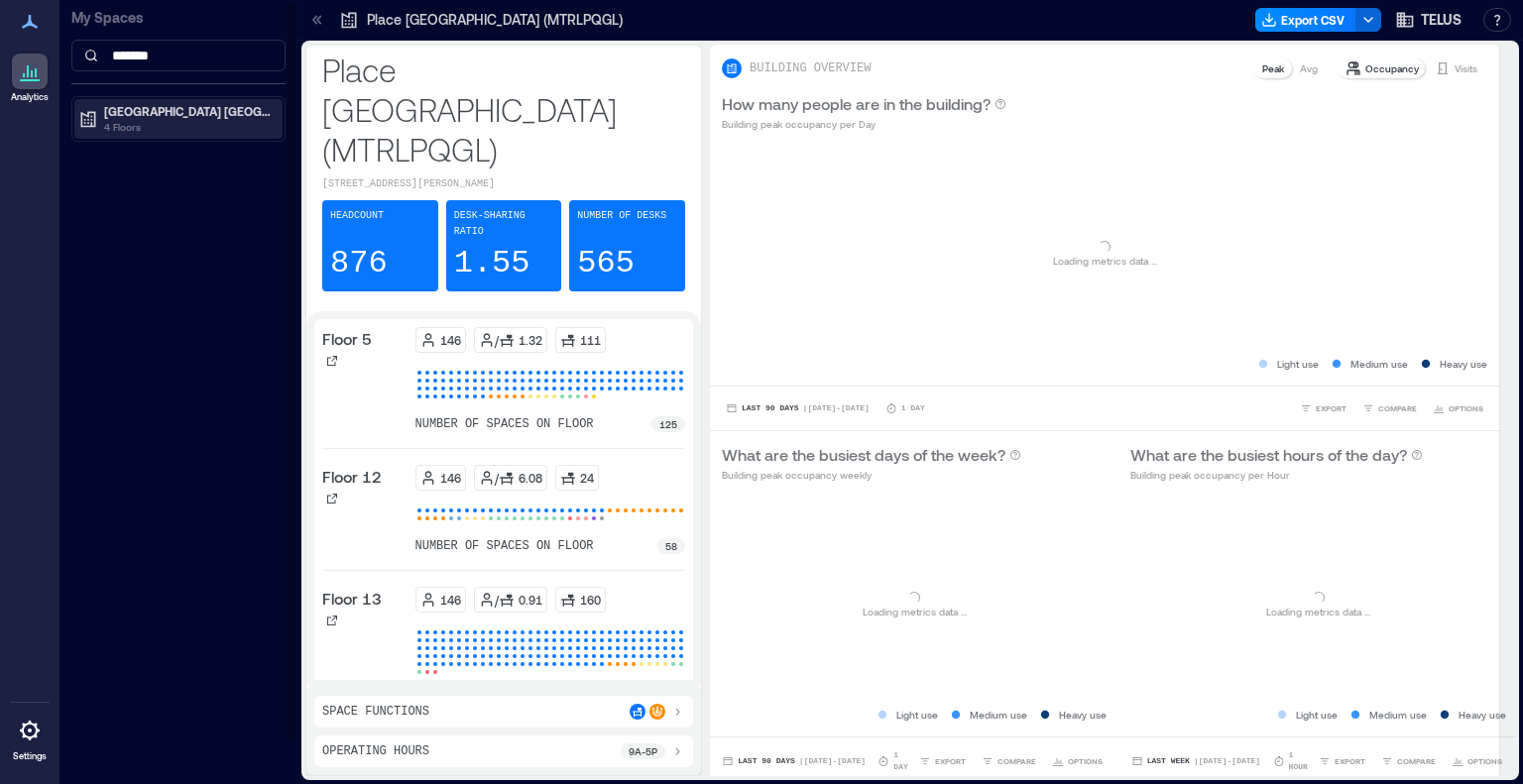 click on "[GEOGRAPHIC_DATA] [GEOGRAPHIC_DATA]-4519 (BNBYBCDW)" at bounding box center (187, 111) 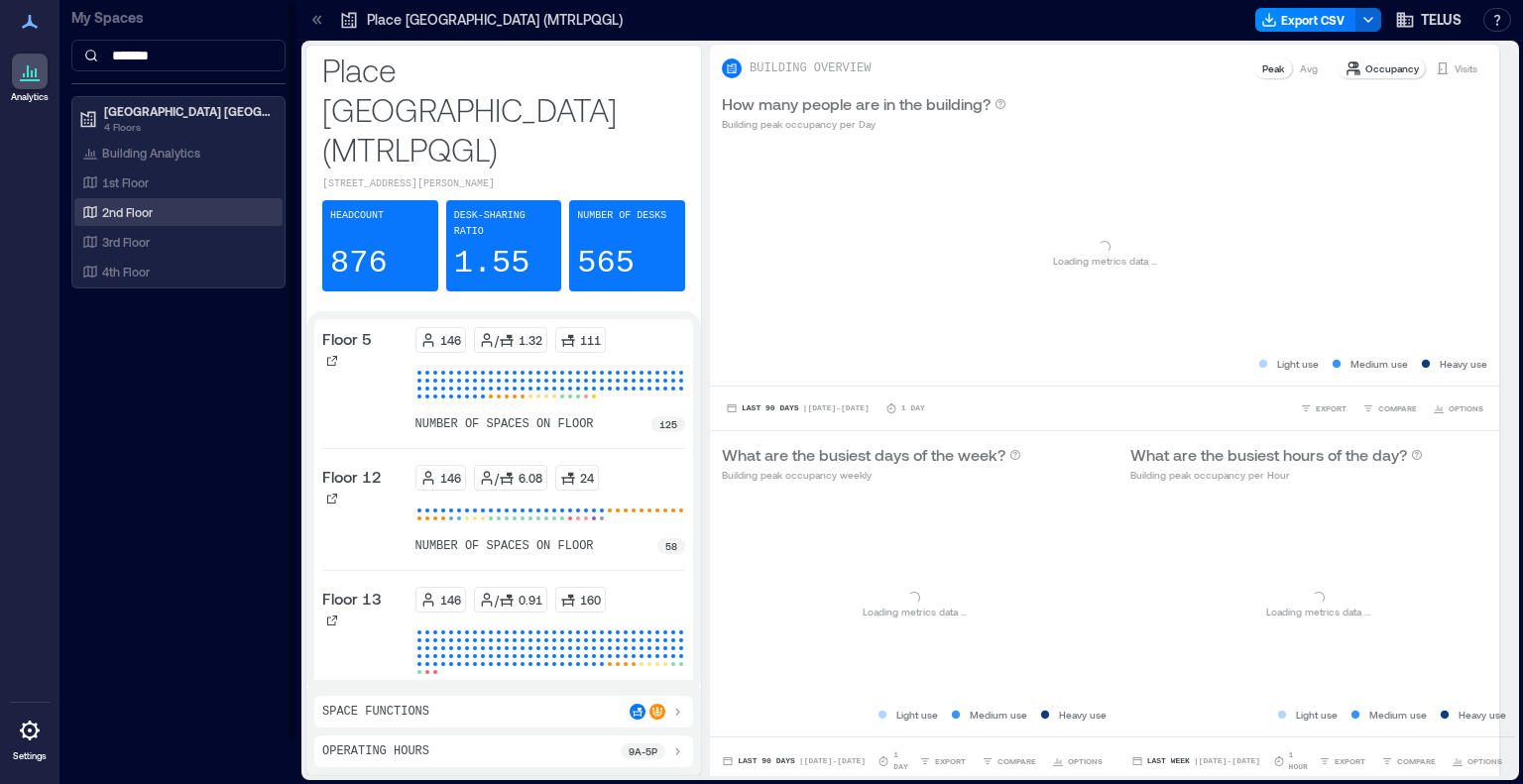 click on "2nd Floor" at bounding box center (127, 212) 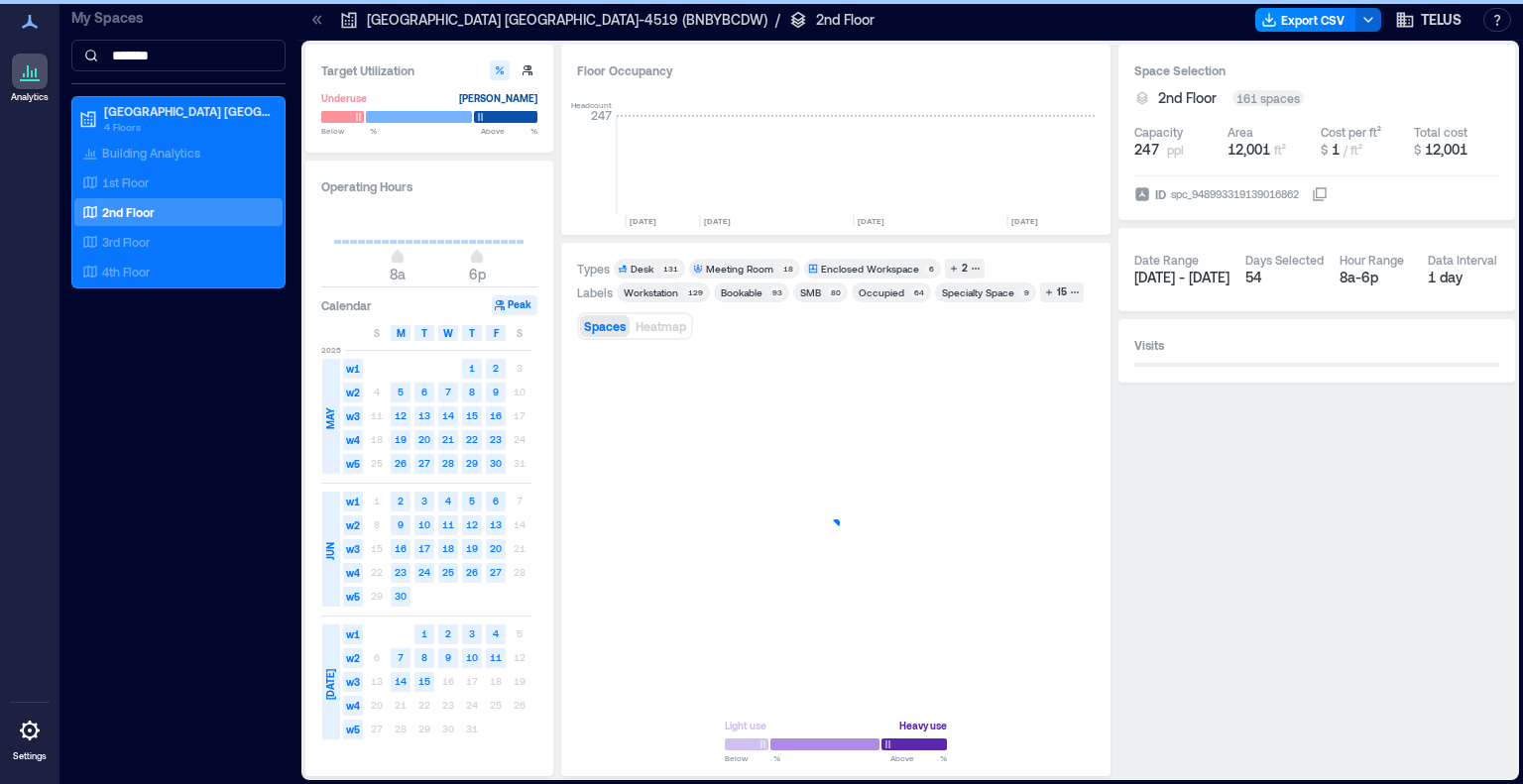 scroll, scrollTop: 0, scrollLeft: 3308, axis: horizontal 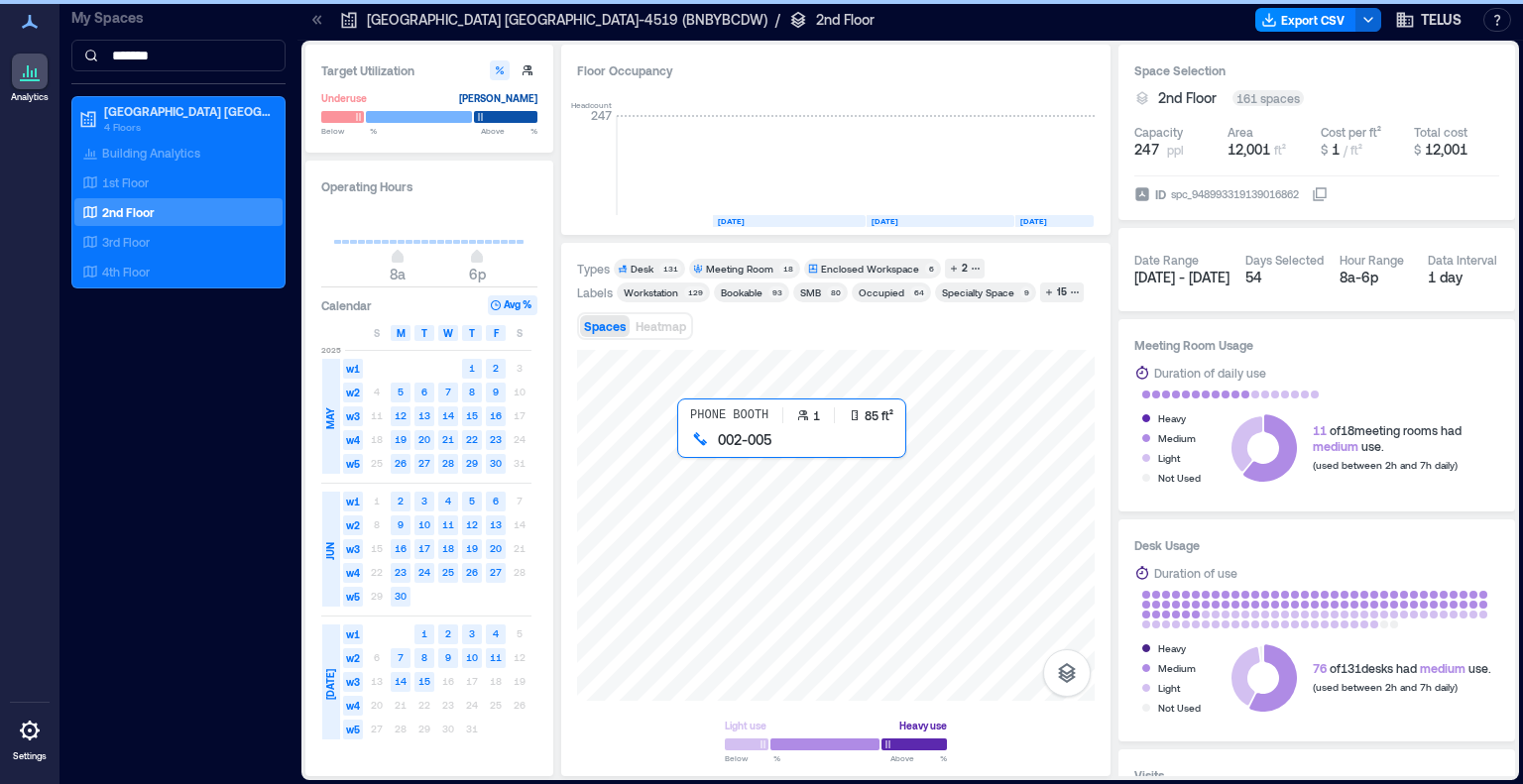click at bounding box center [836, 525] 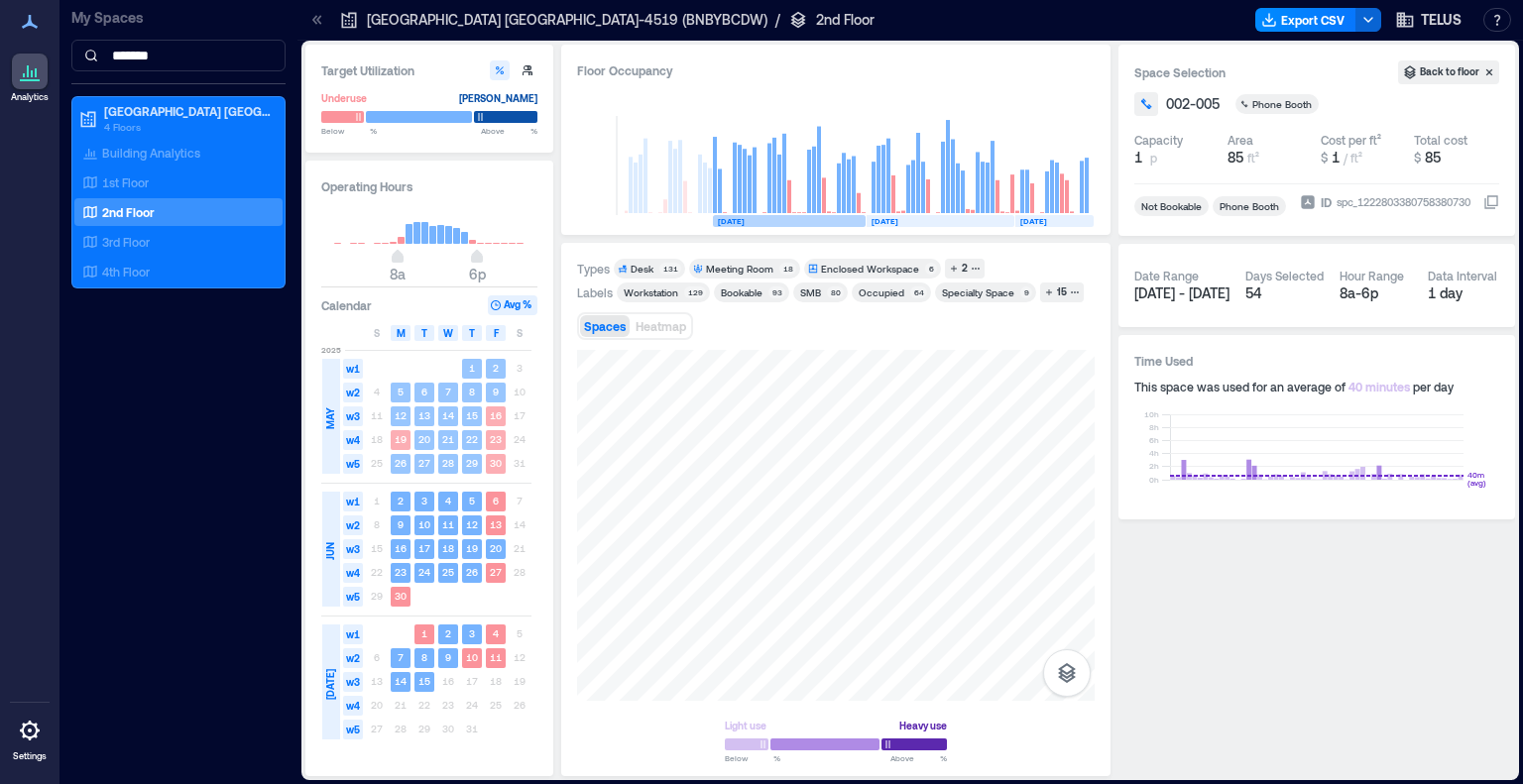 click on "[DATE]" 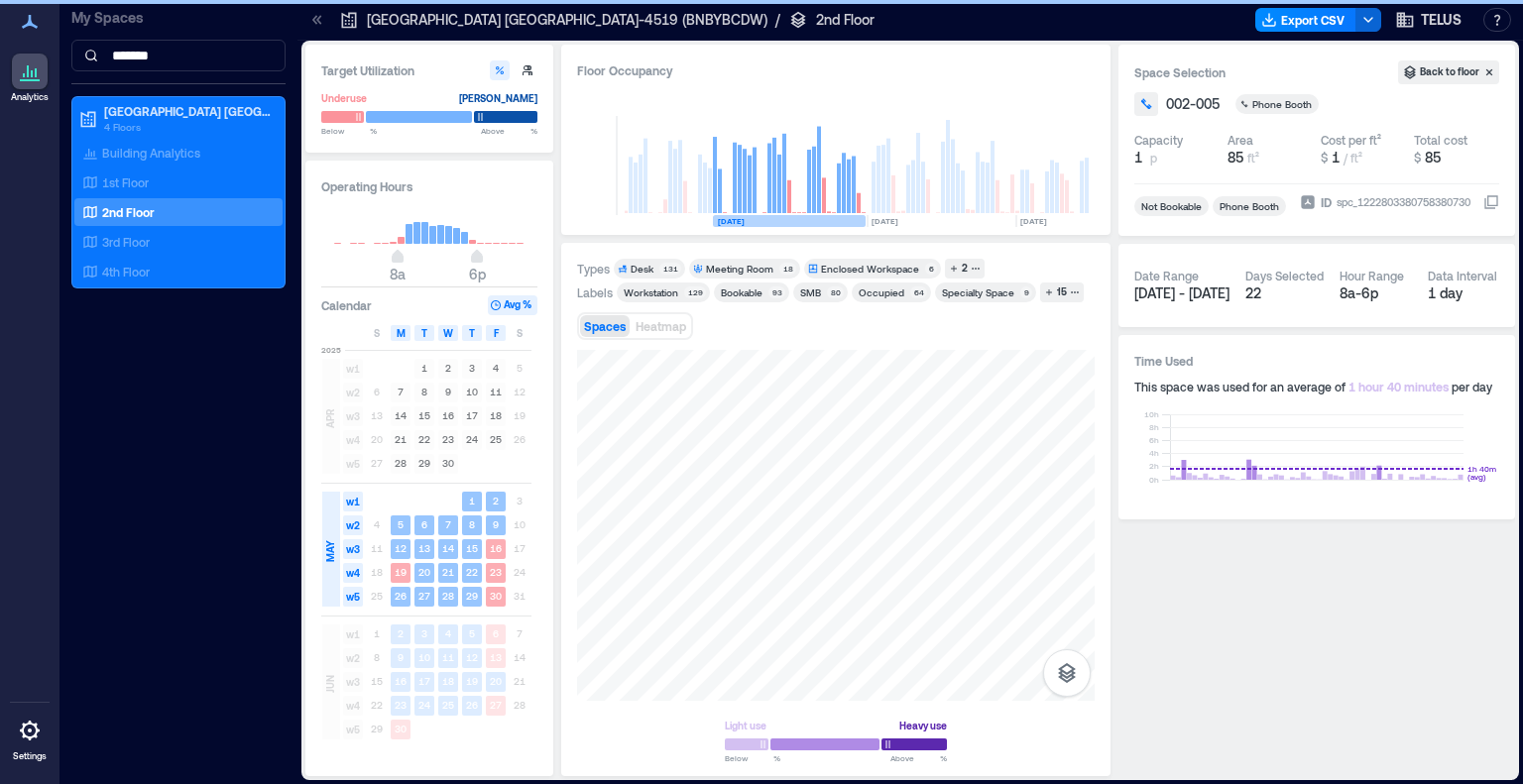scroll, scrollTop: 0, scrollLeft: 3237, axis: horizontal 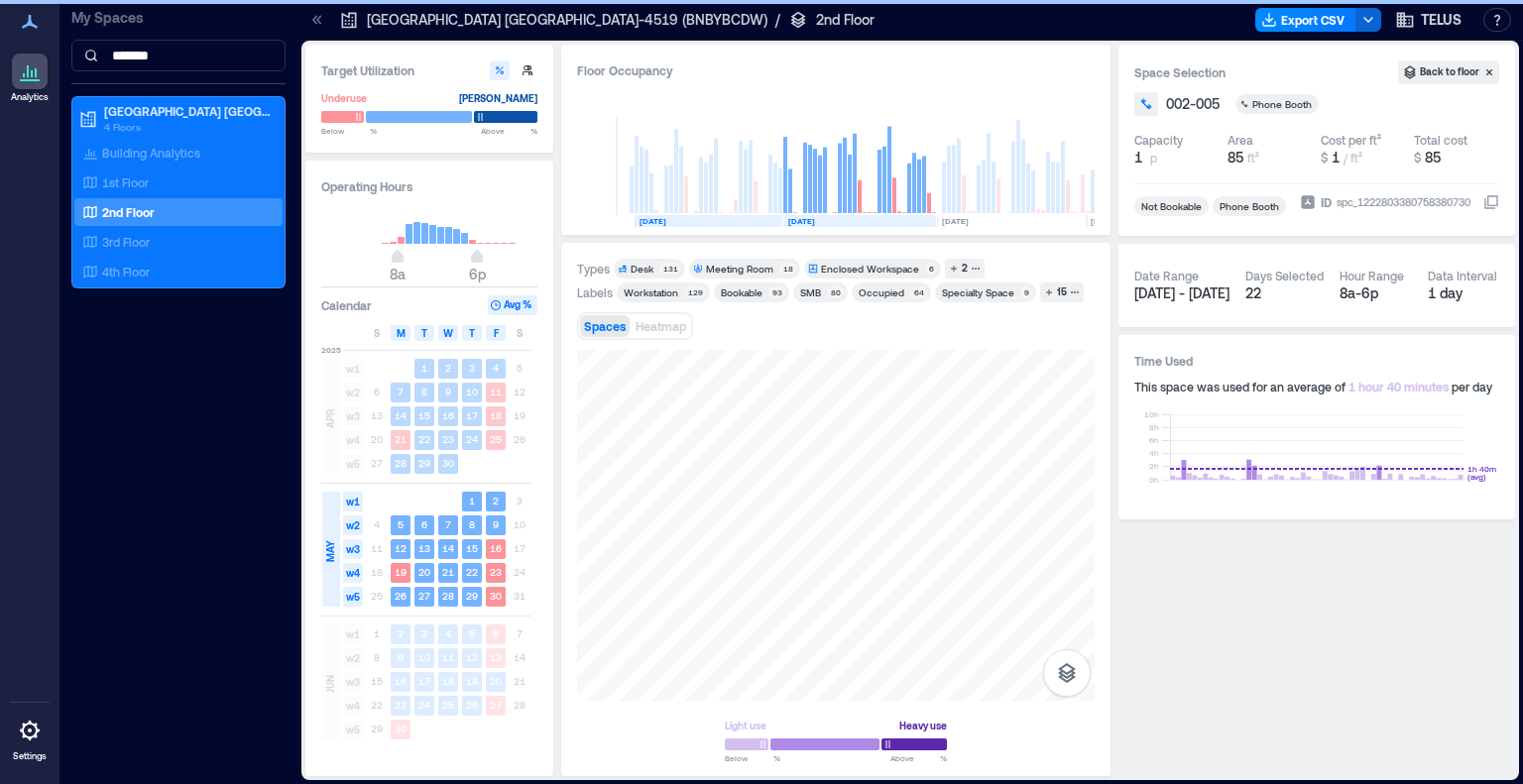 click 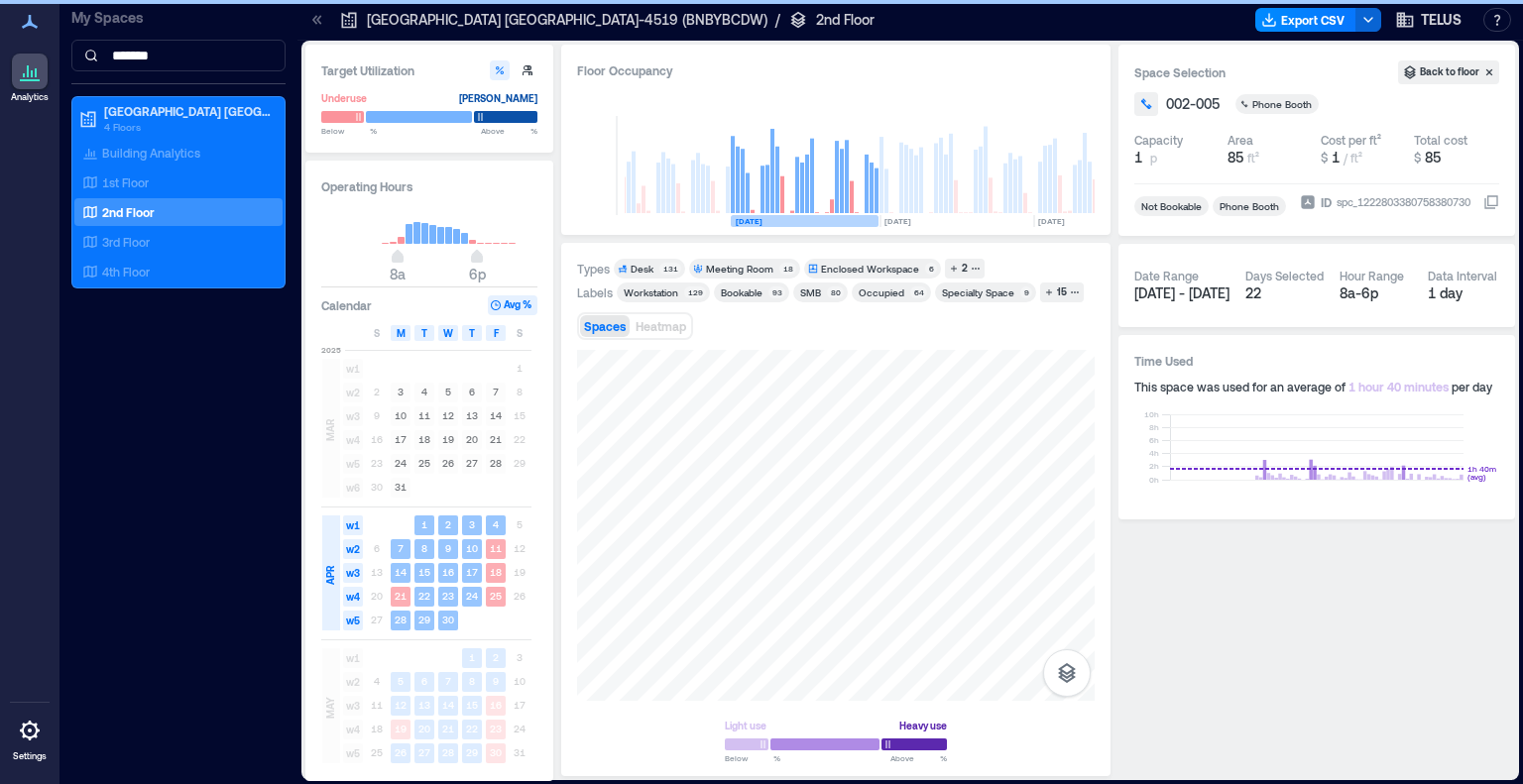 scroll, scrollTop: 0, scrollLeft: 3086, axis: horizontal 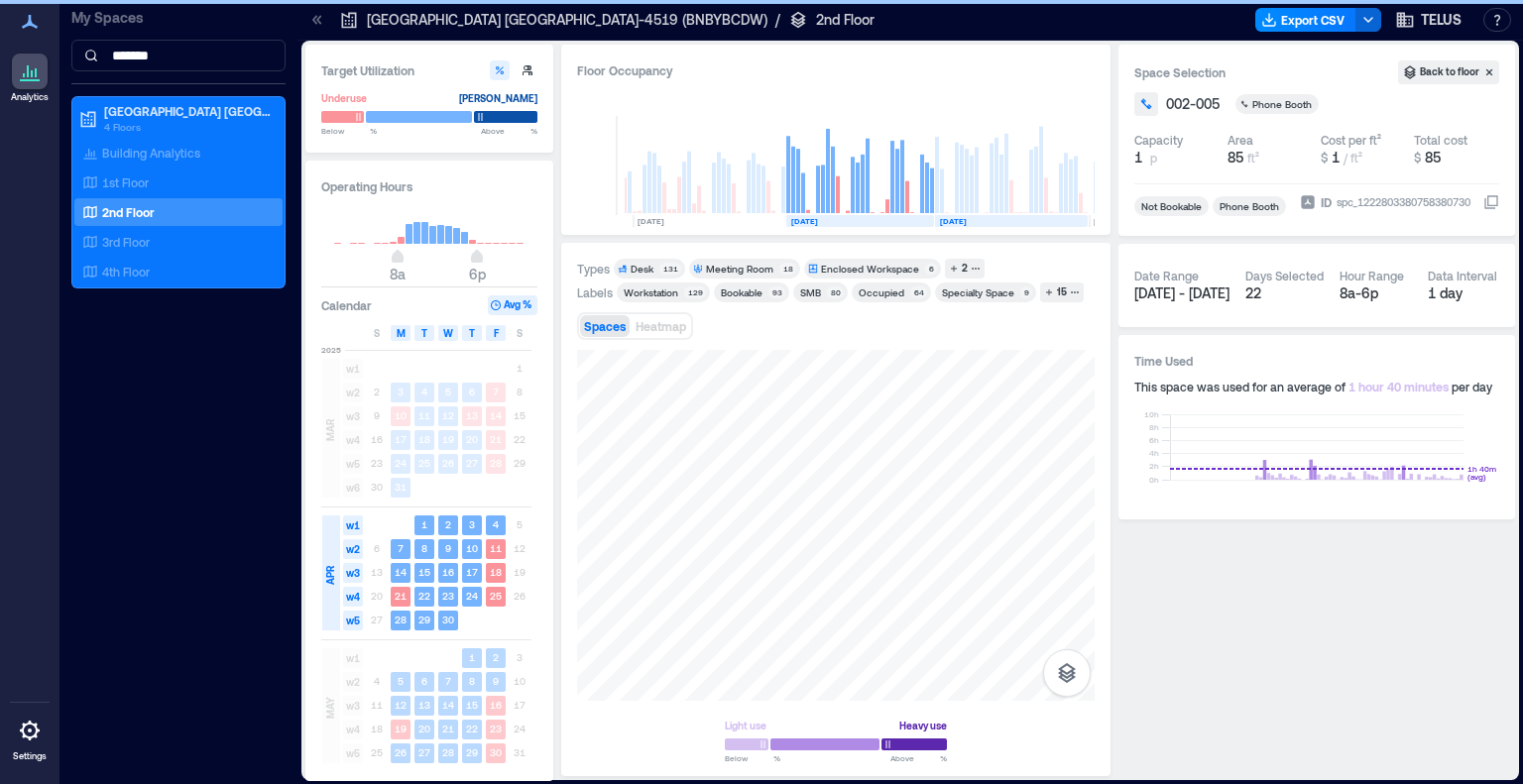 click 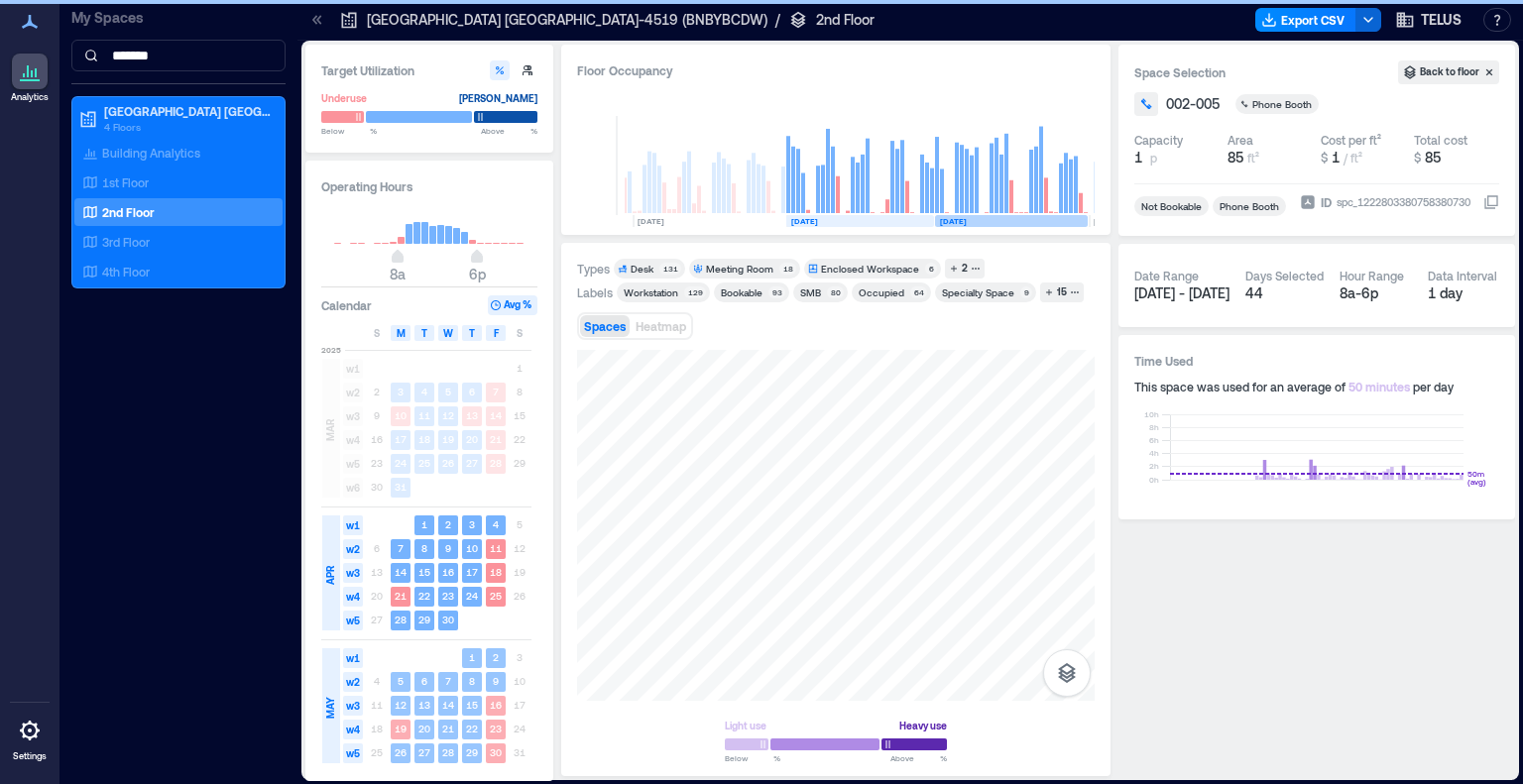 scroll, scrollTop: 0, scrollLeft: 3163, axis: horizontal 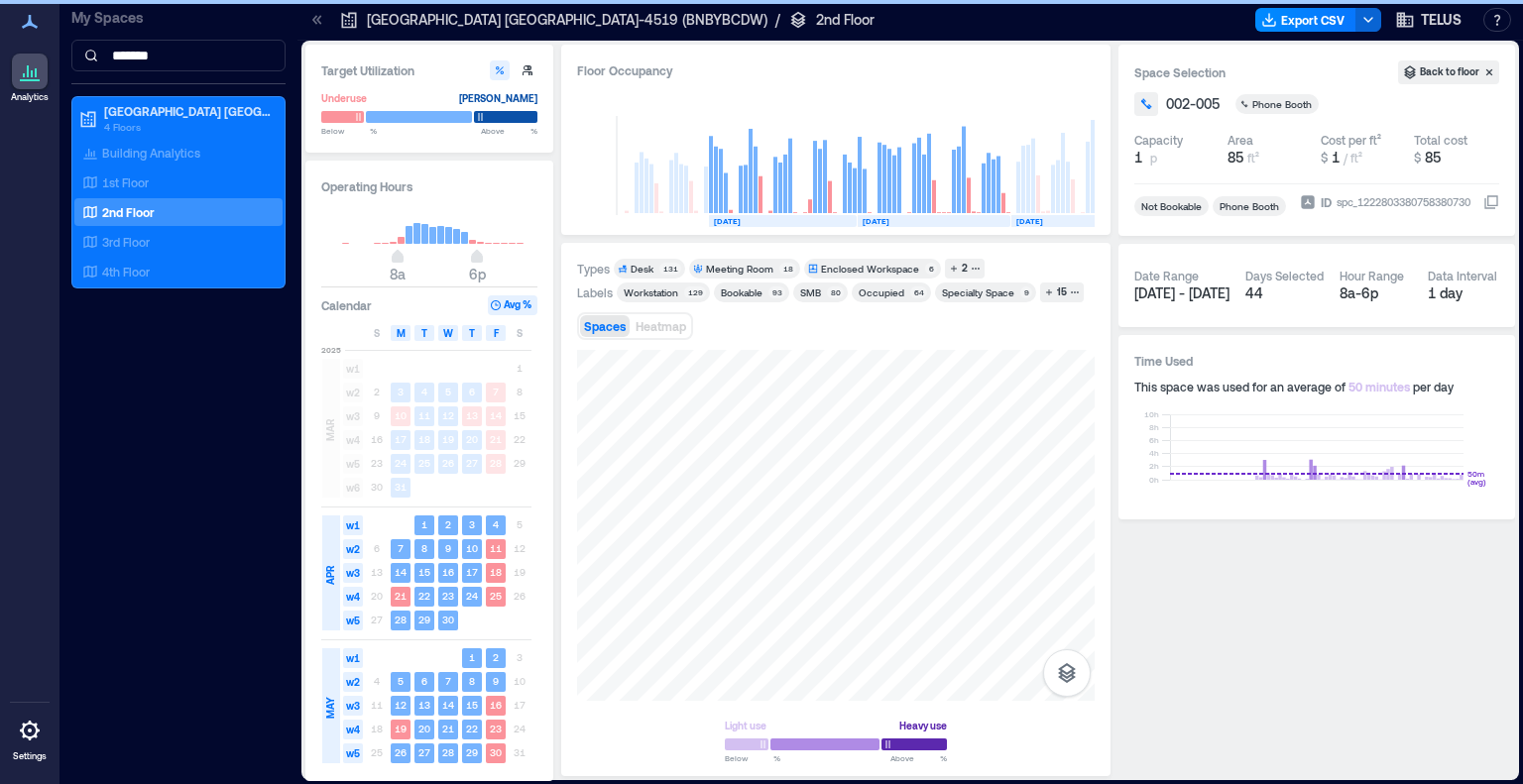 click 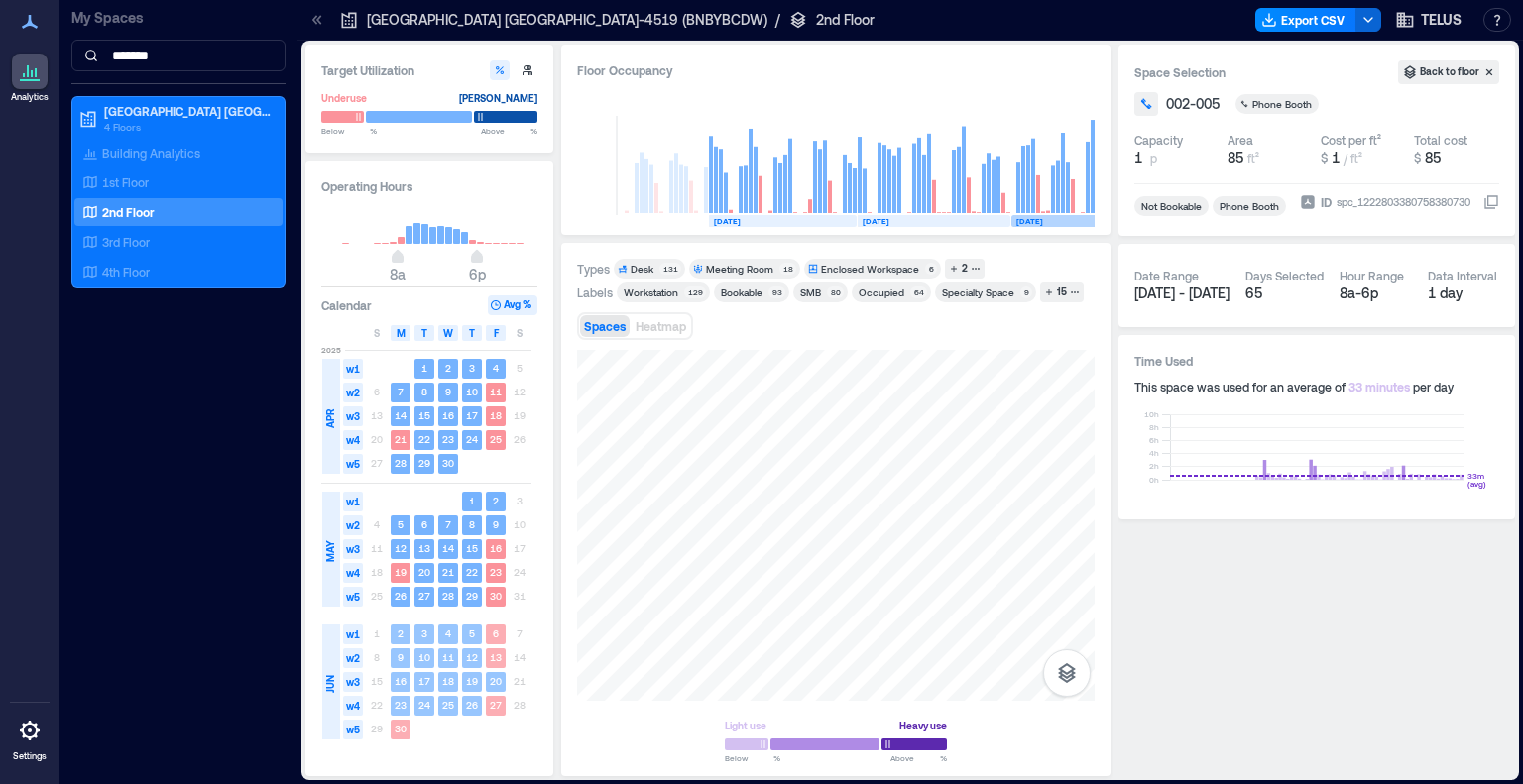 scroll, scrollTop: 0, scrollLeft: 3237, axis: horizontal 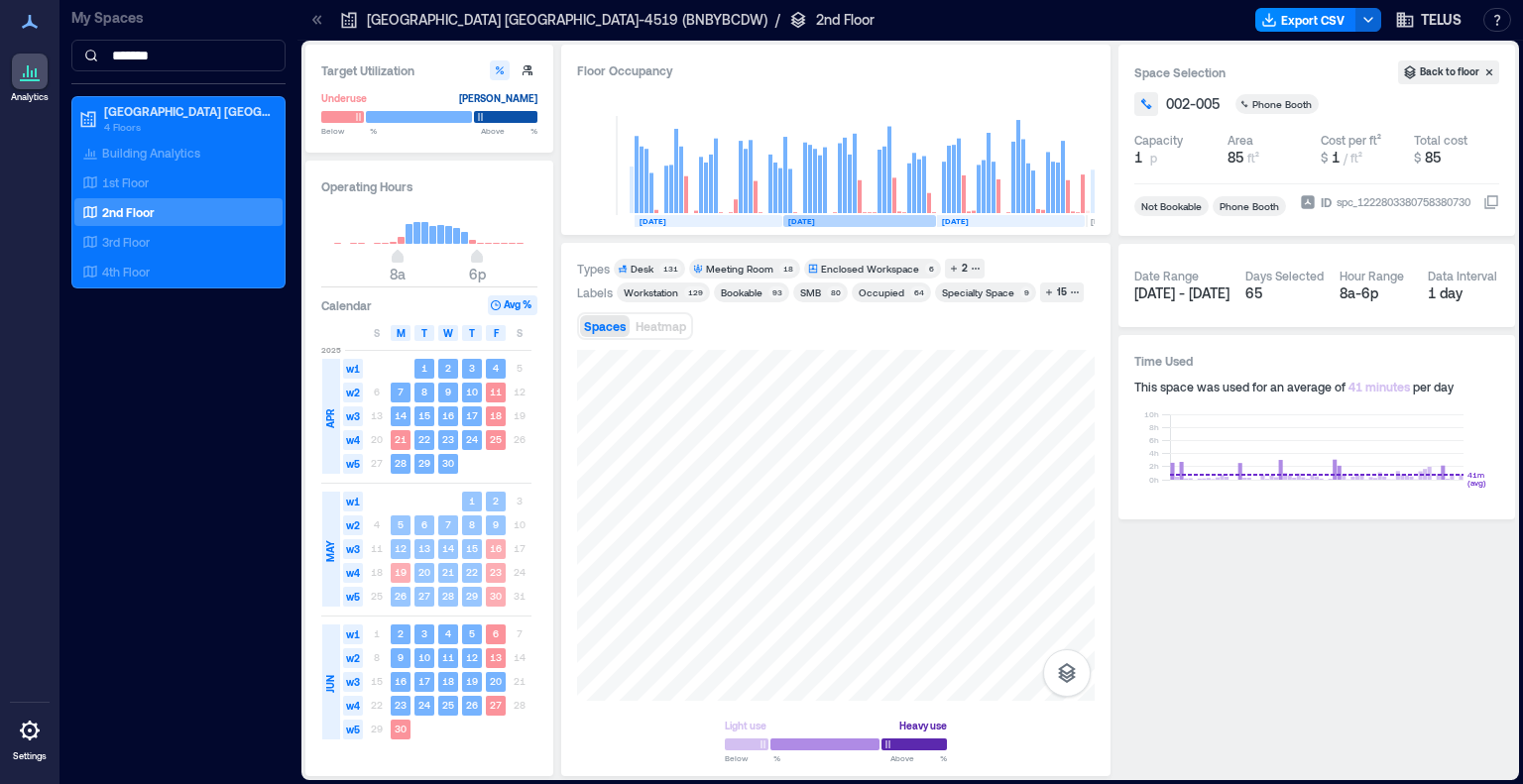 click 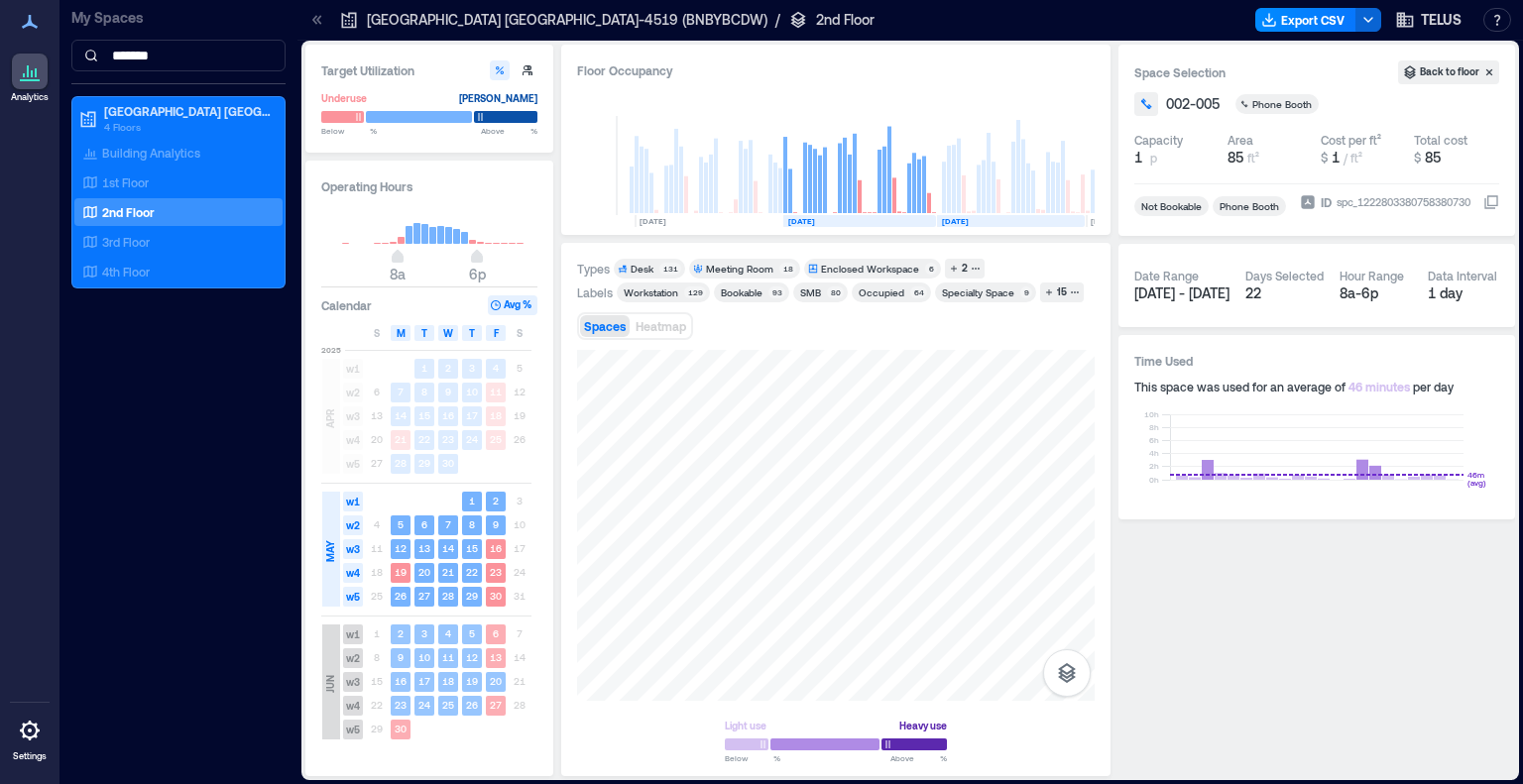 click 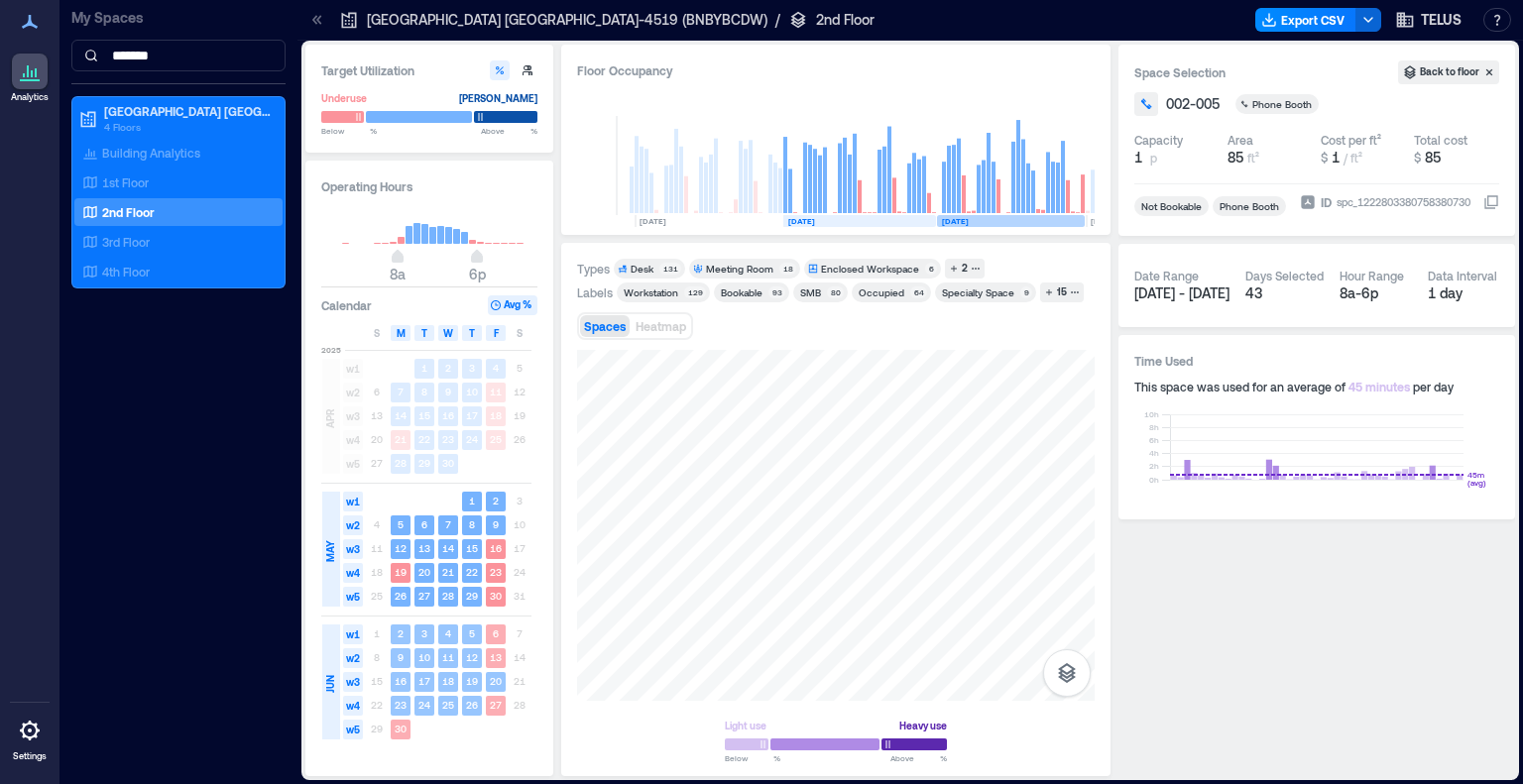 scroll, scrollTop: 0, scrollLeft: 3308, axis: horizontal 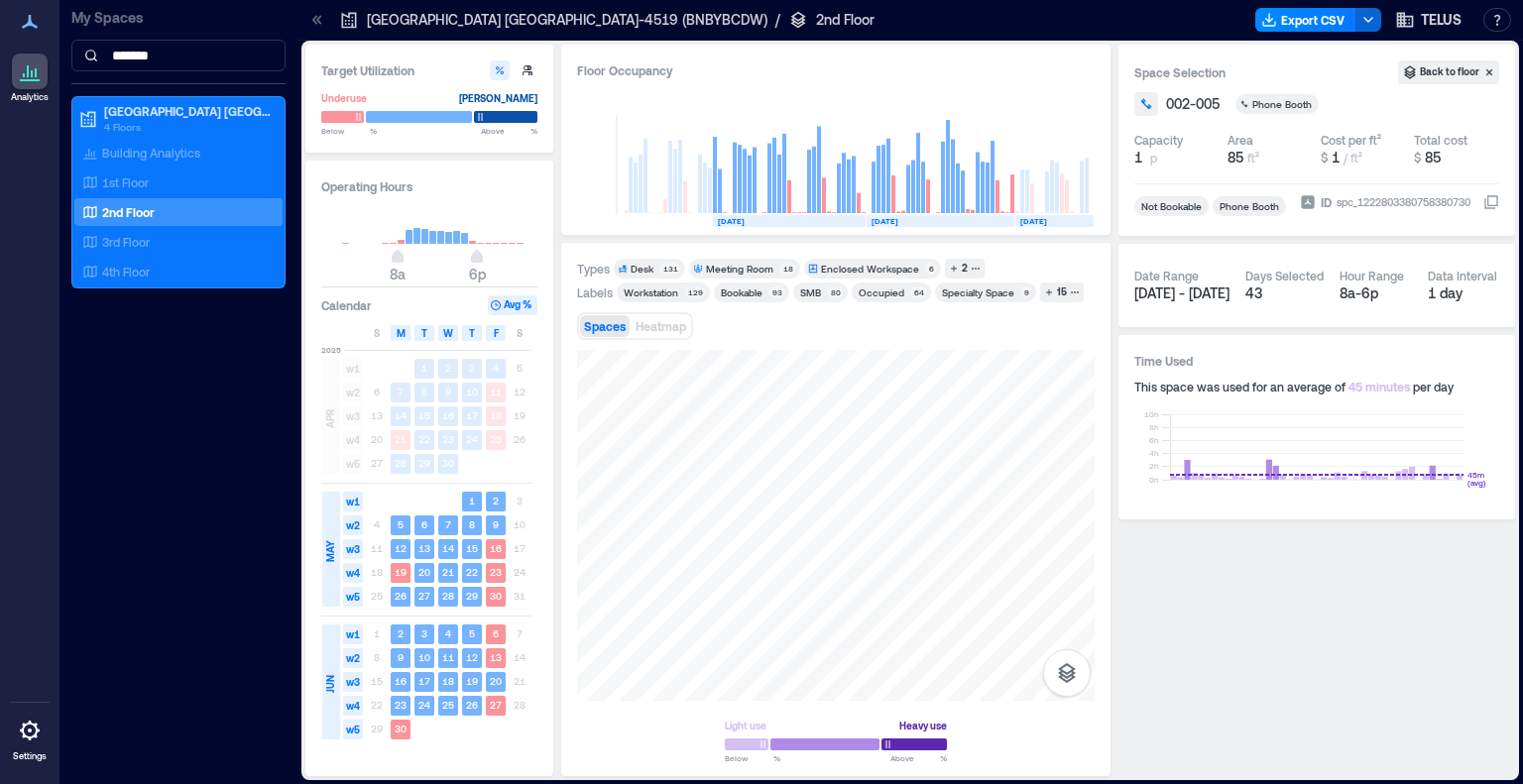 click 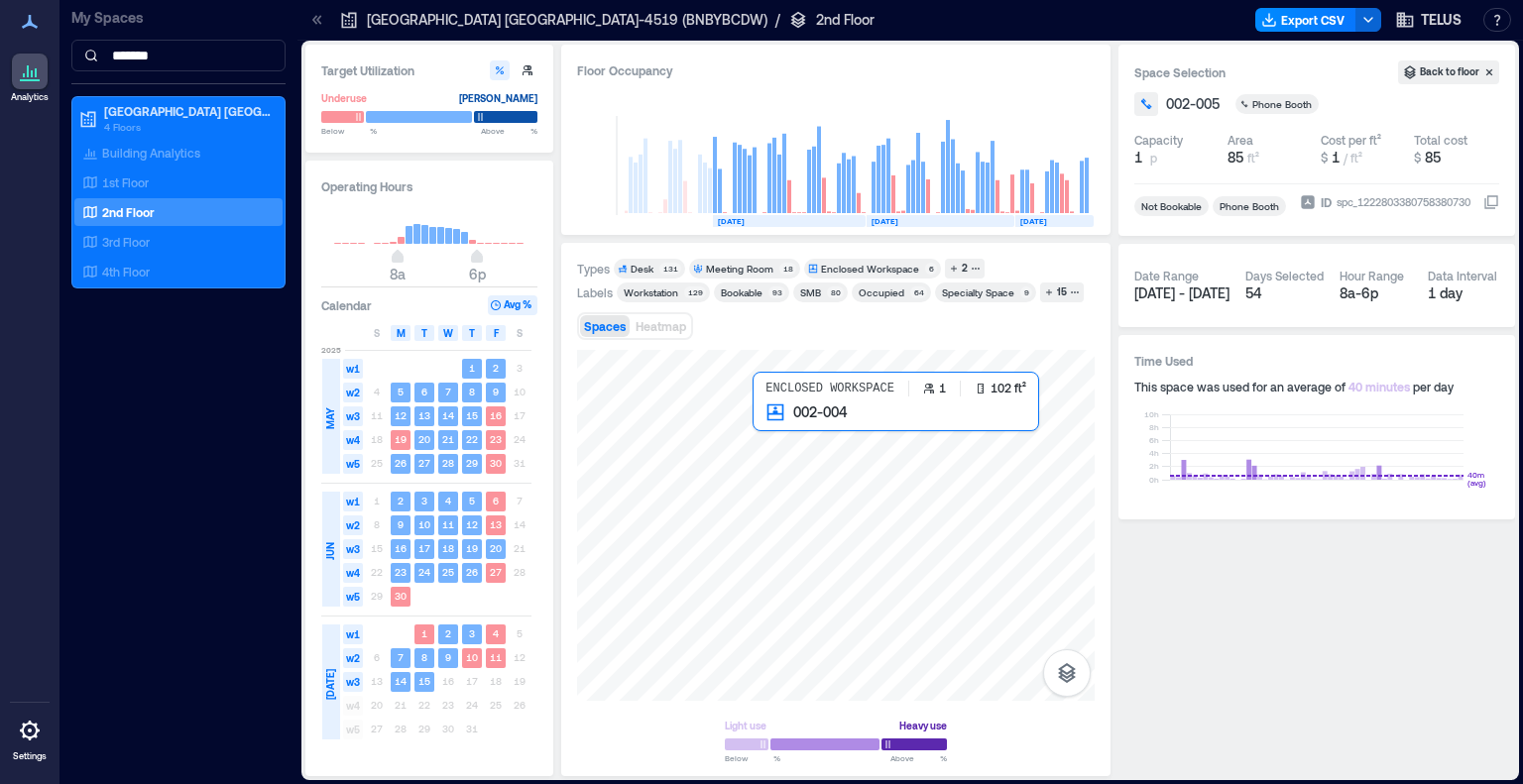 click at bounding box center (836, 525) 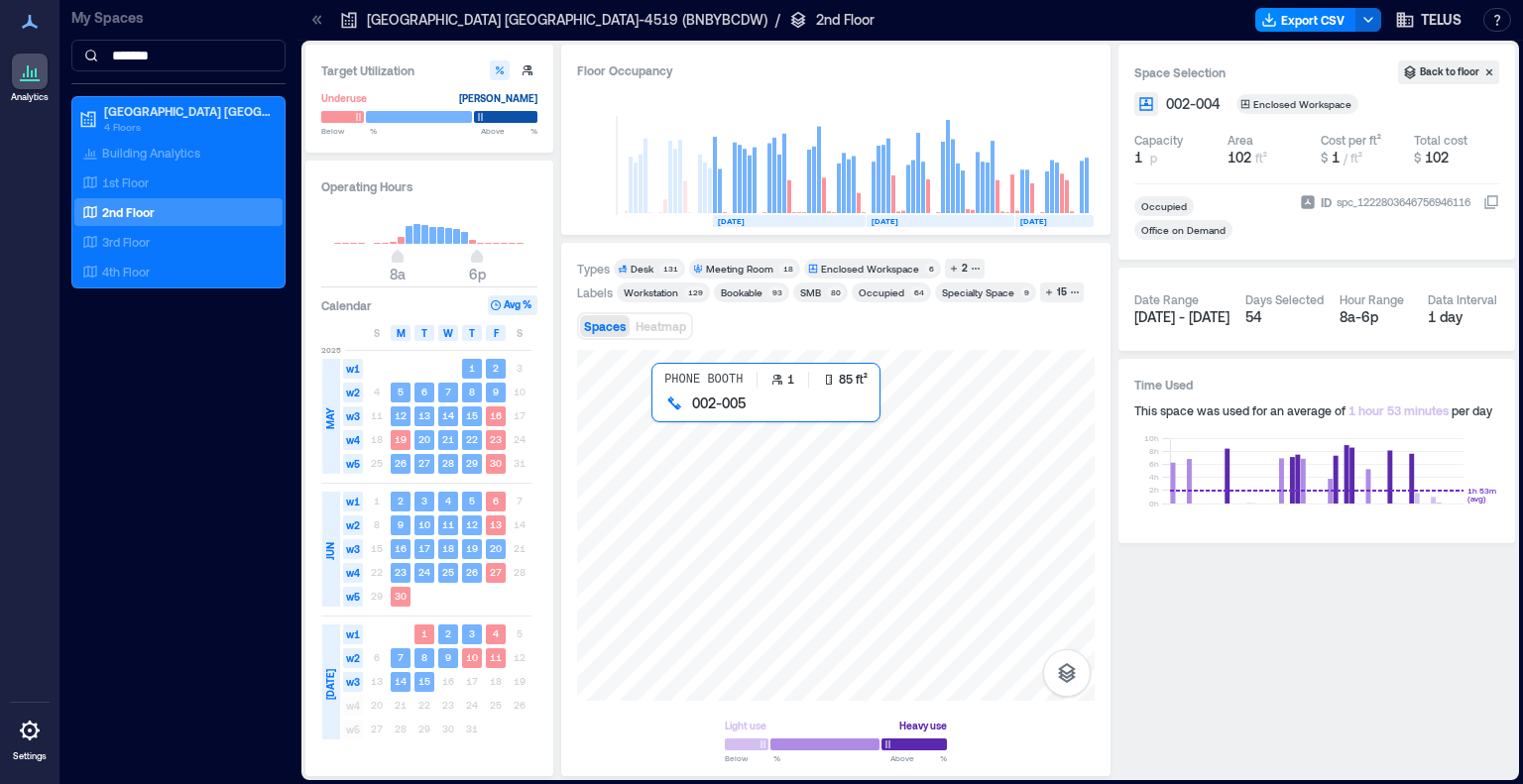 click at bounding box center (836, 525) 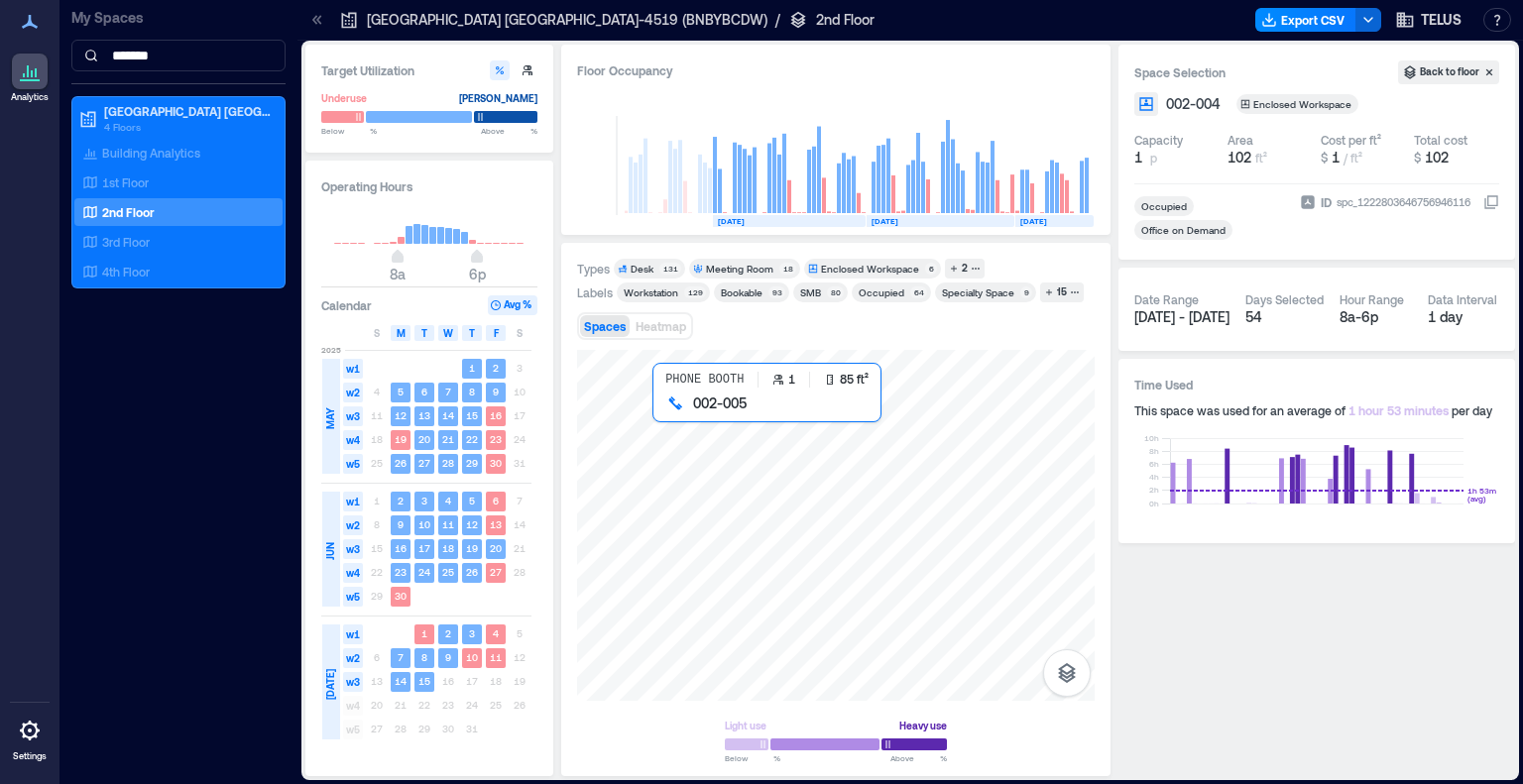 click at bounding box center (836, 525) 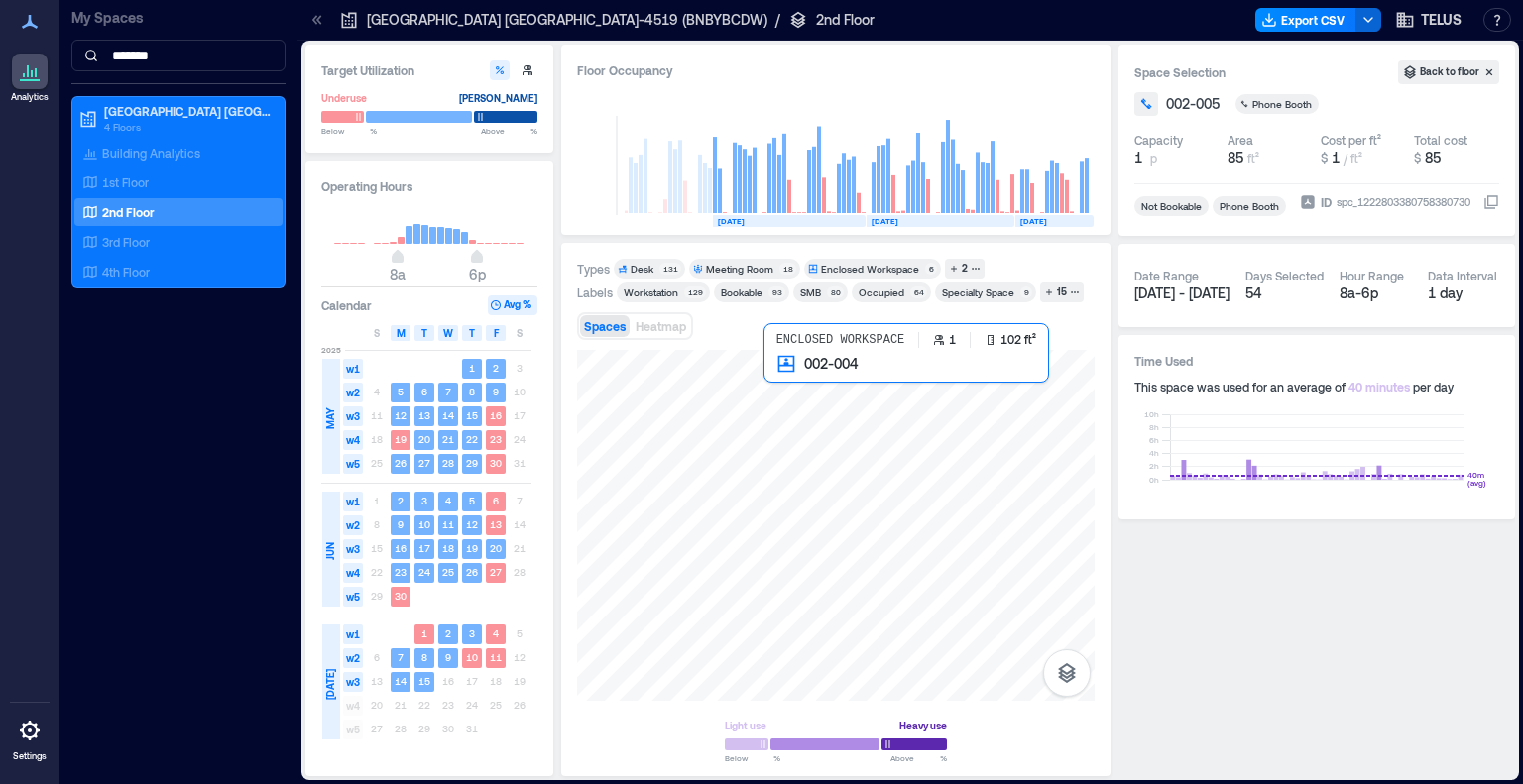 click at bounding box center (836, 525) 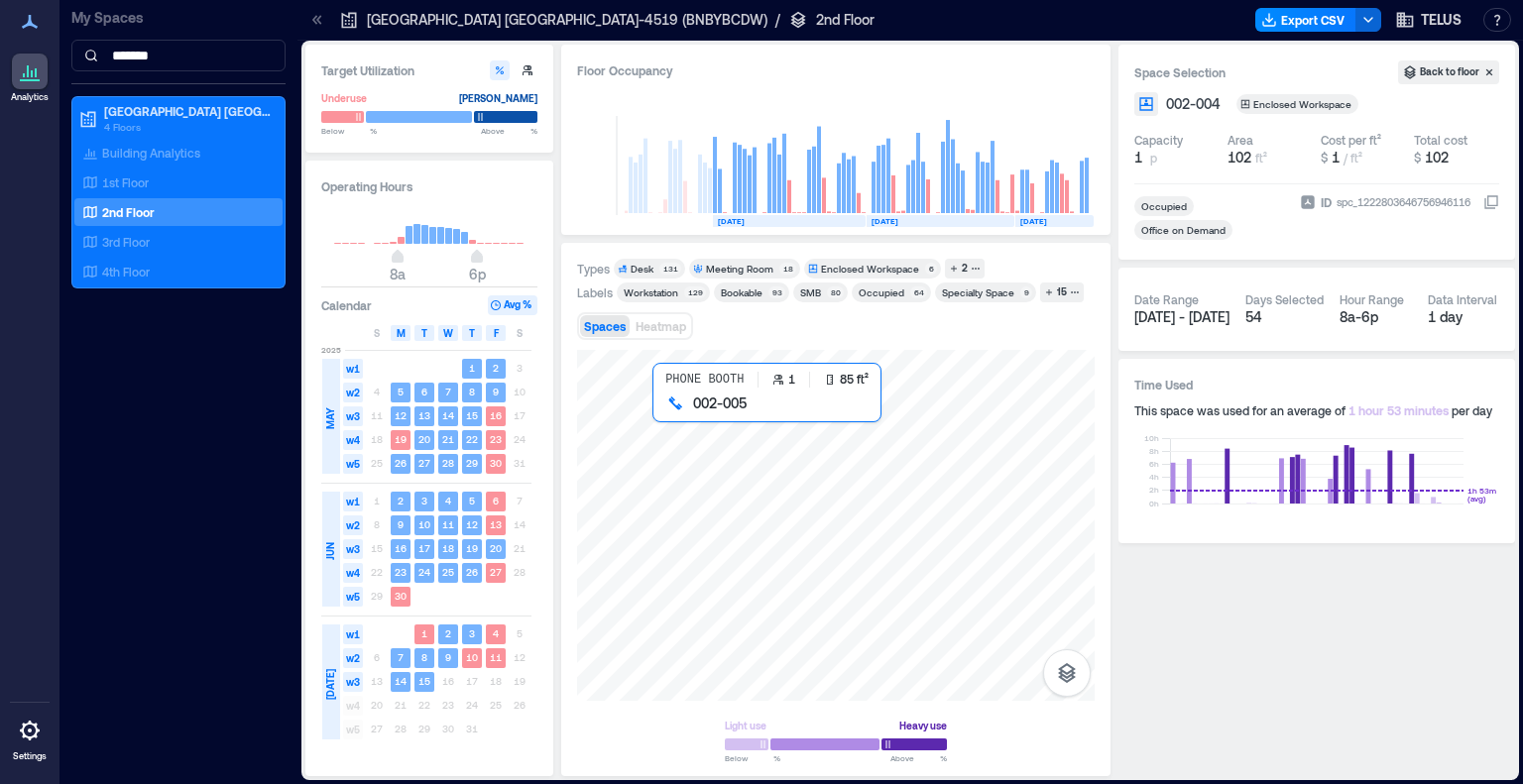 click at bounding box center [836, 525] 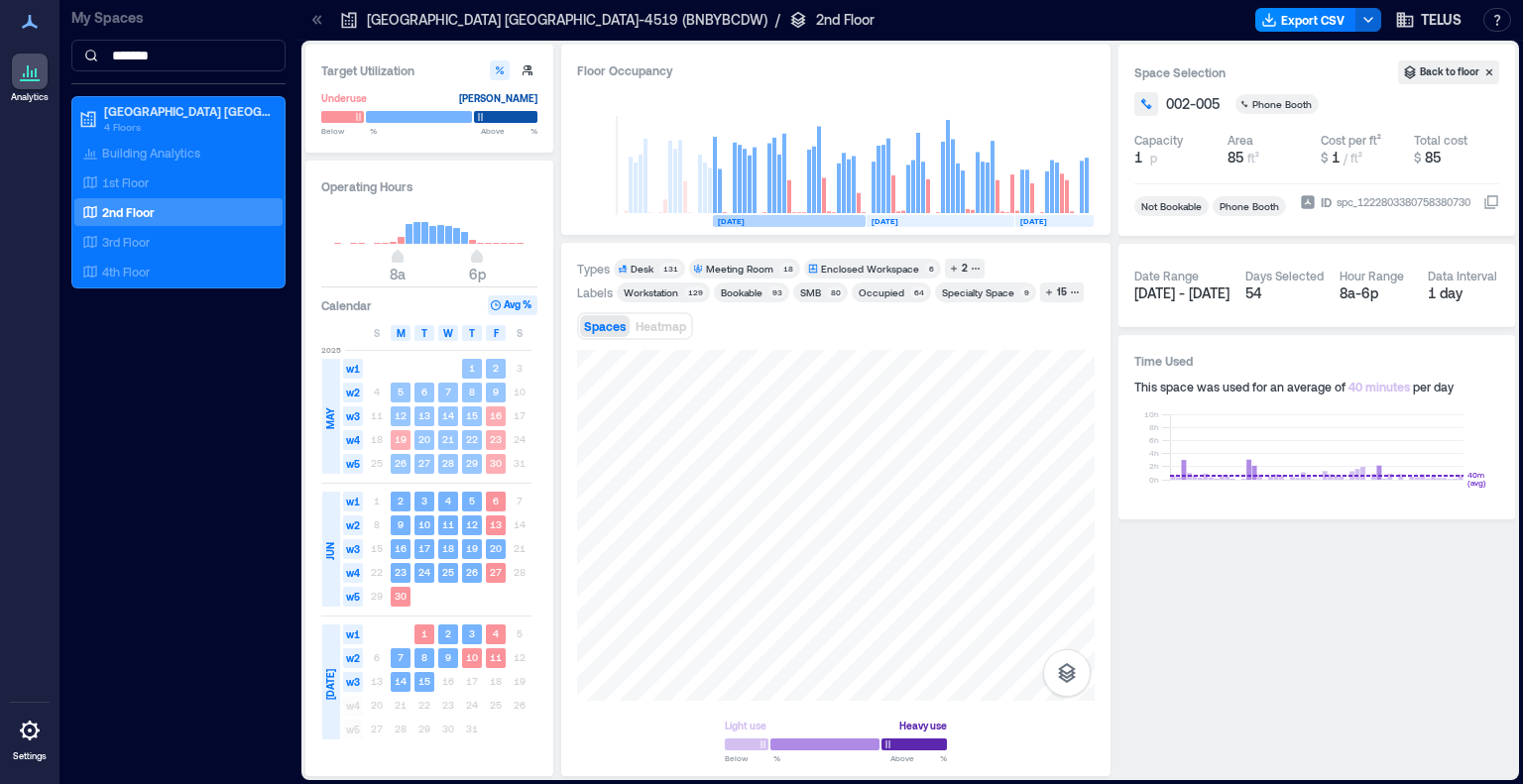 click 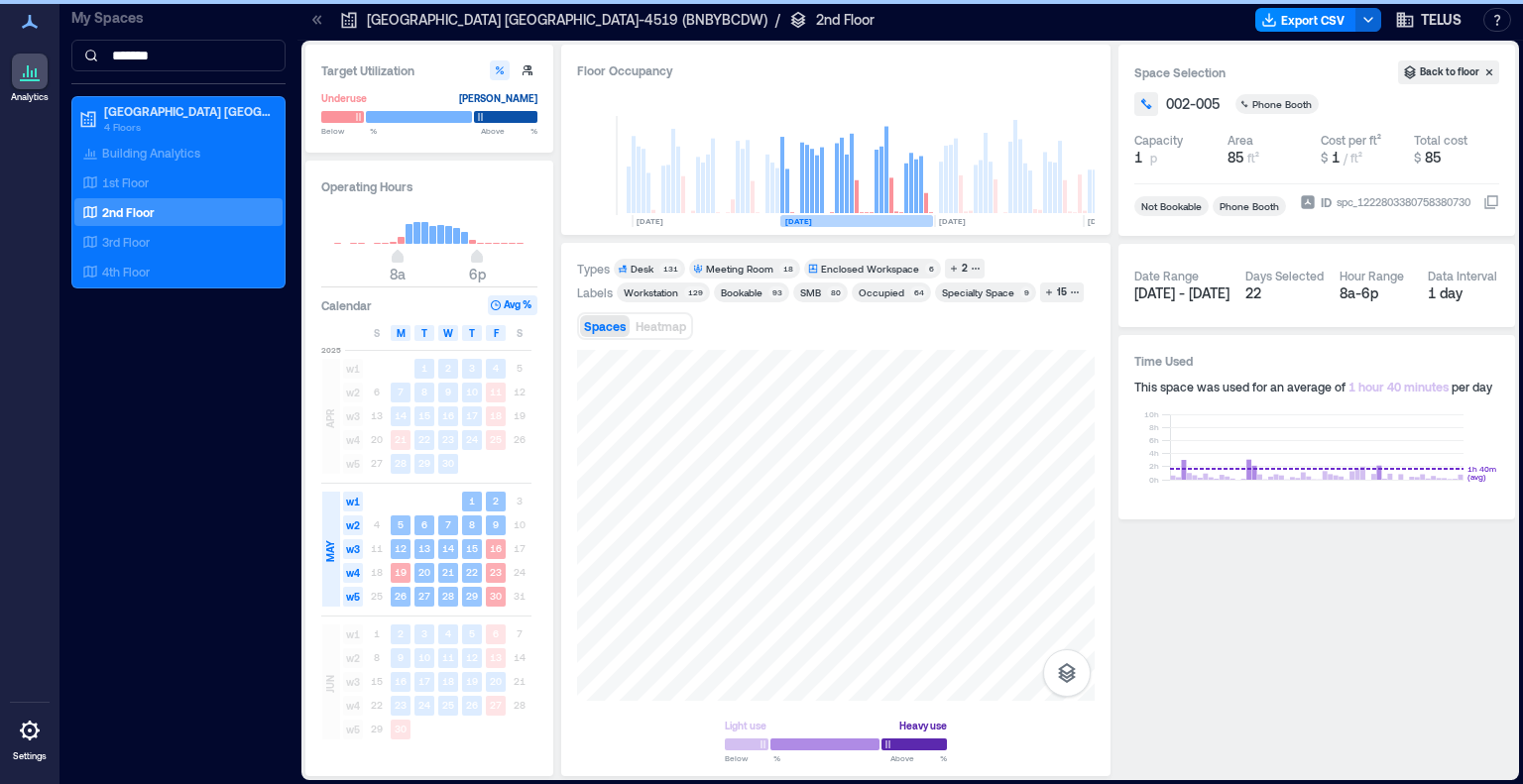scroll, scrollTop: 0, scrollLeft: 3237, axis: horizontal 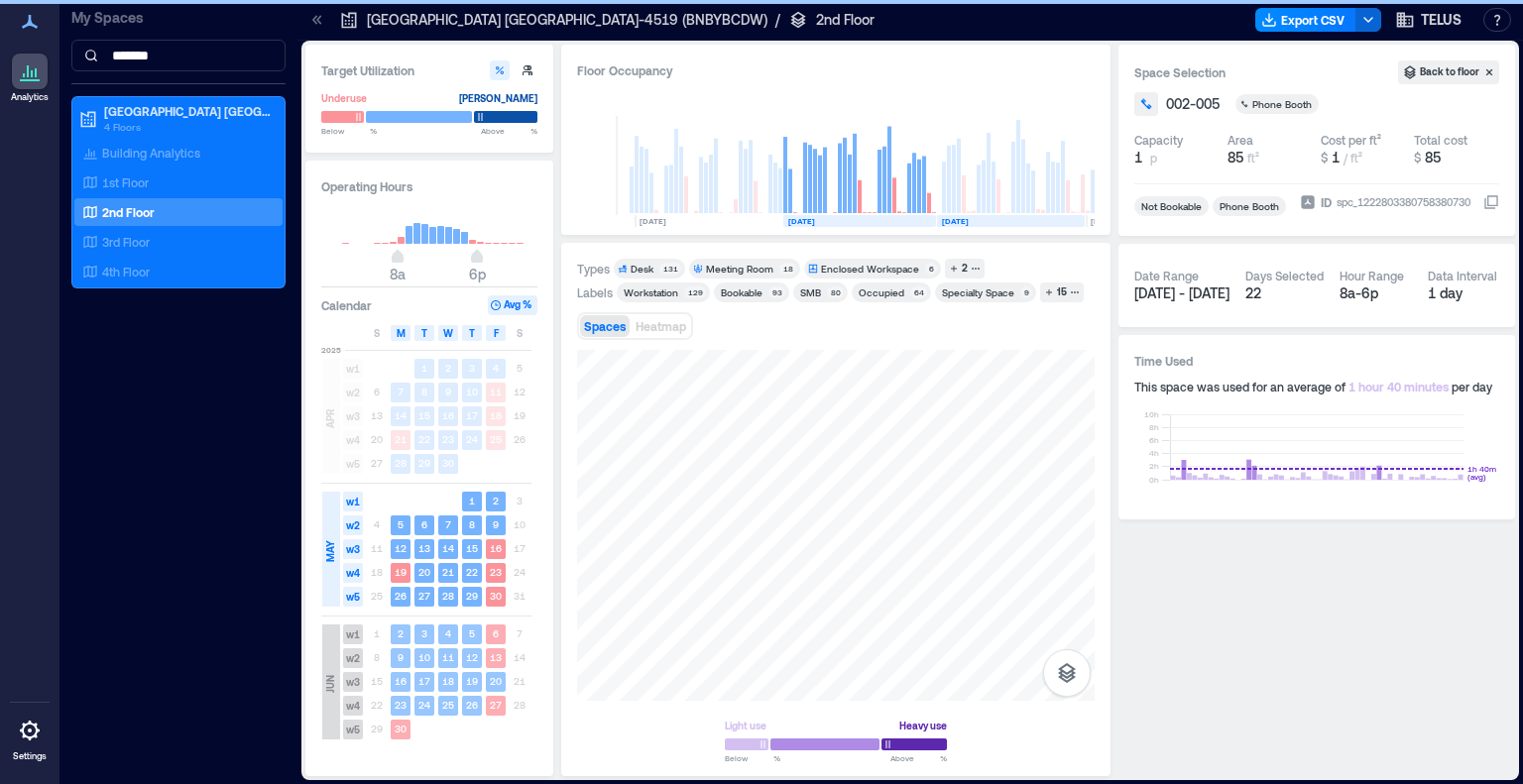 click 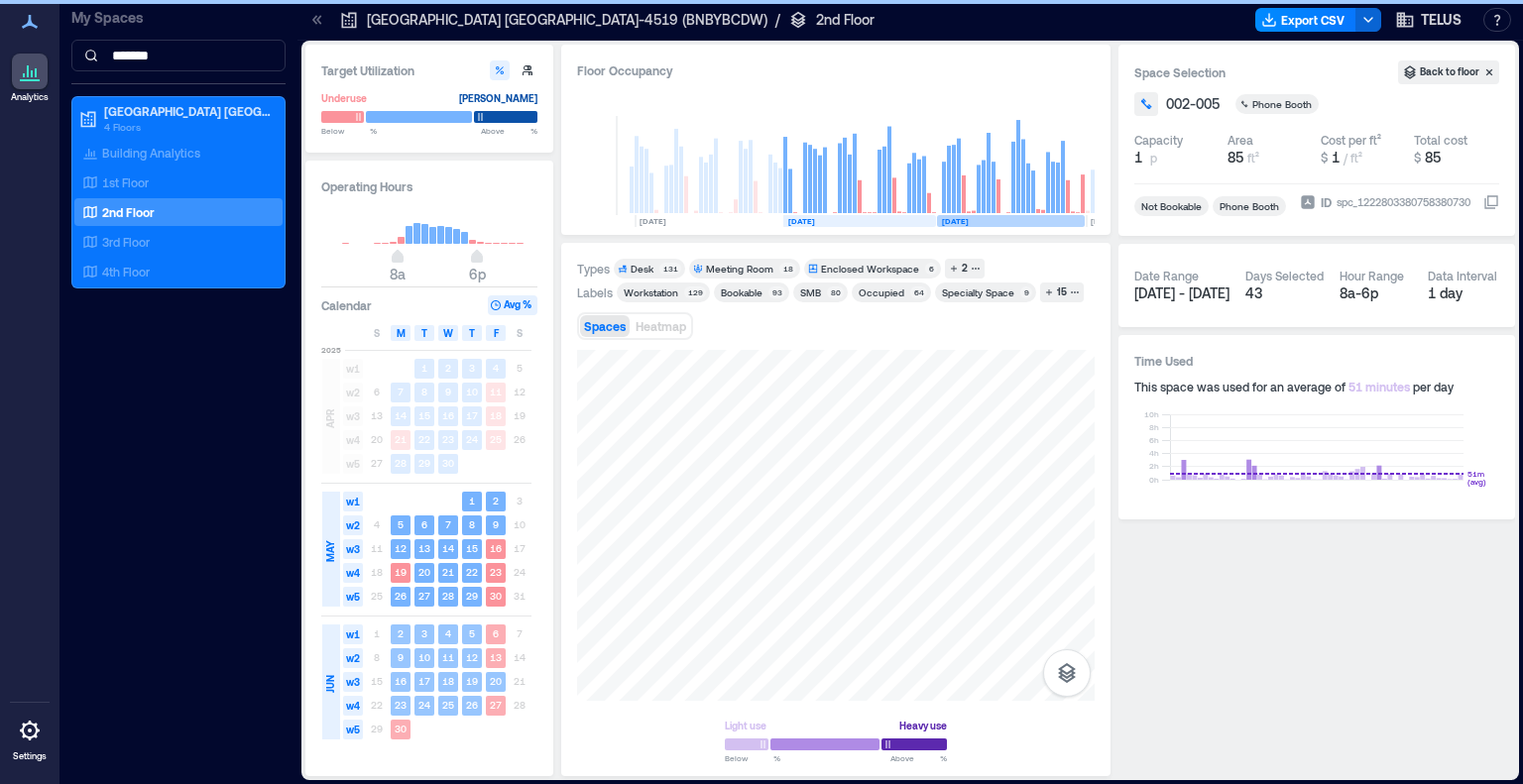 scroll, scrollTop: 0, scrollLeft: 3308, axis: horizontal 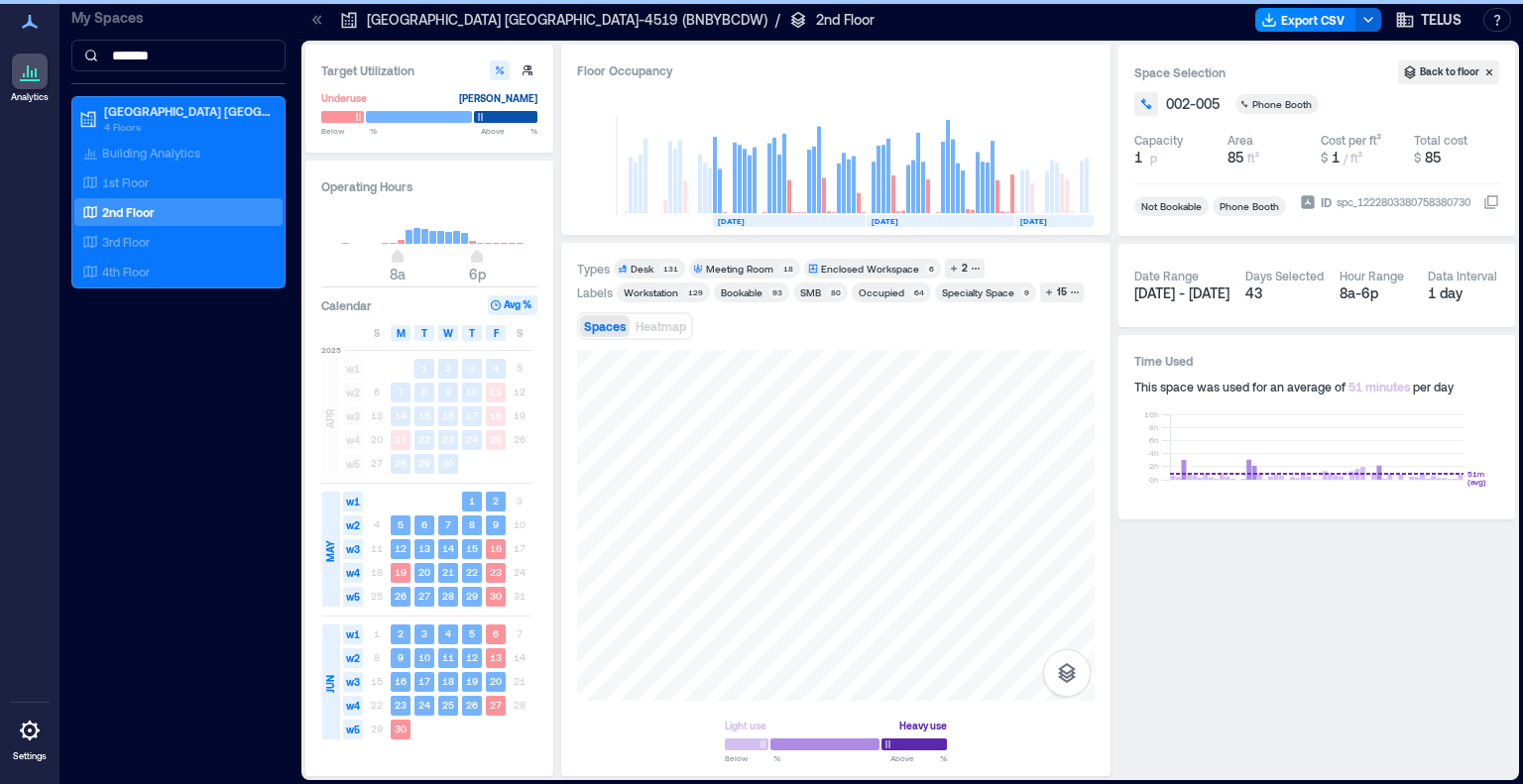 click 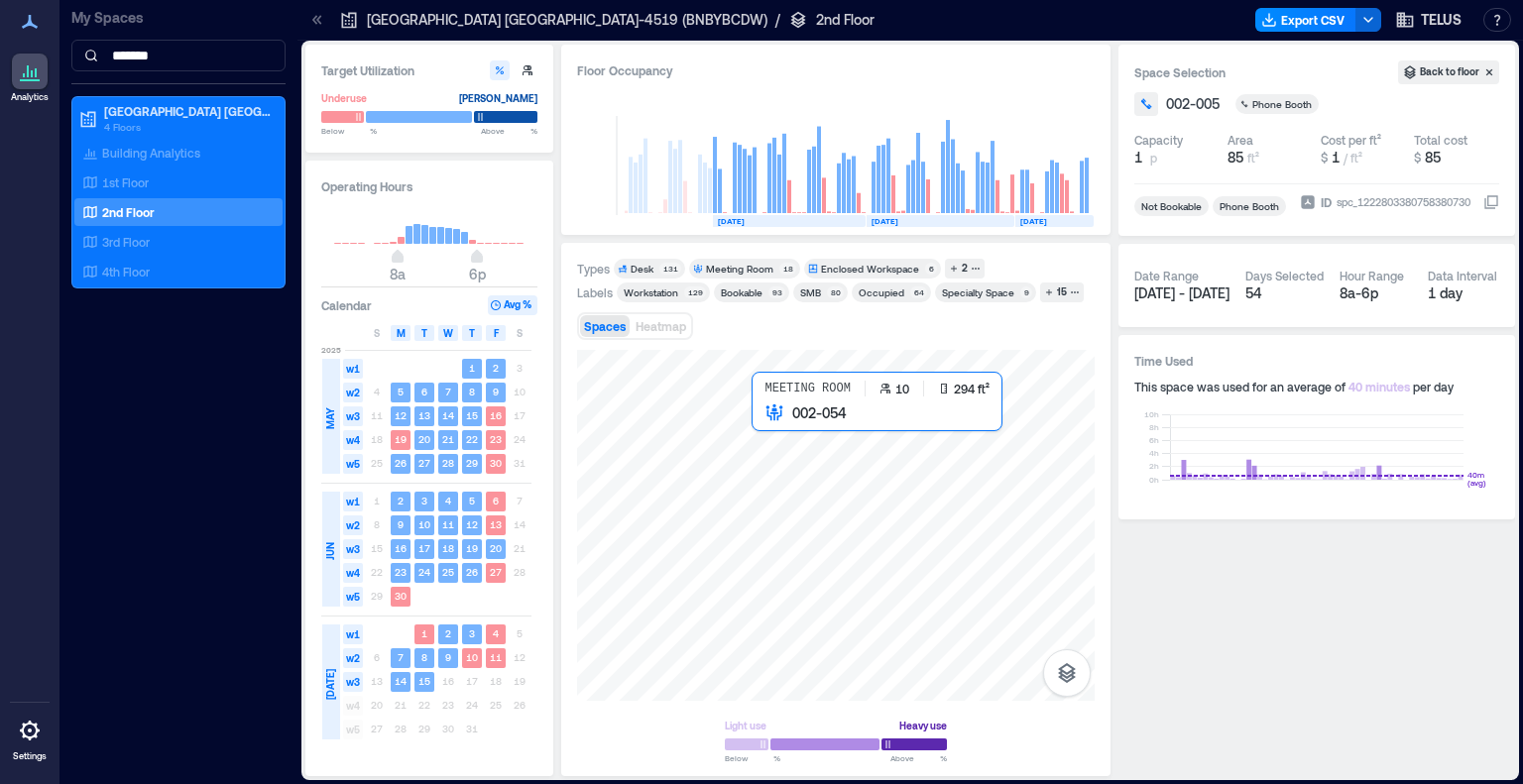click at bounding box center (836, 525) 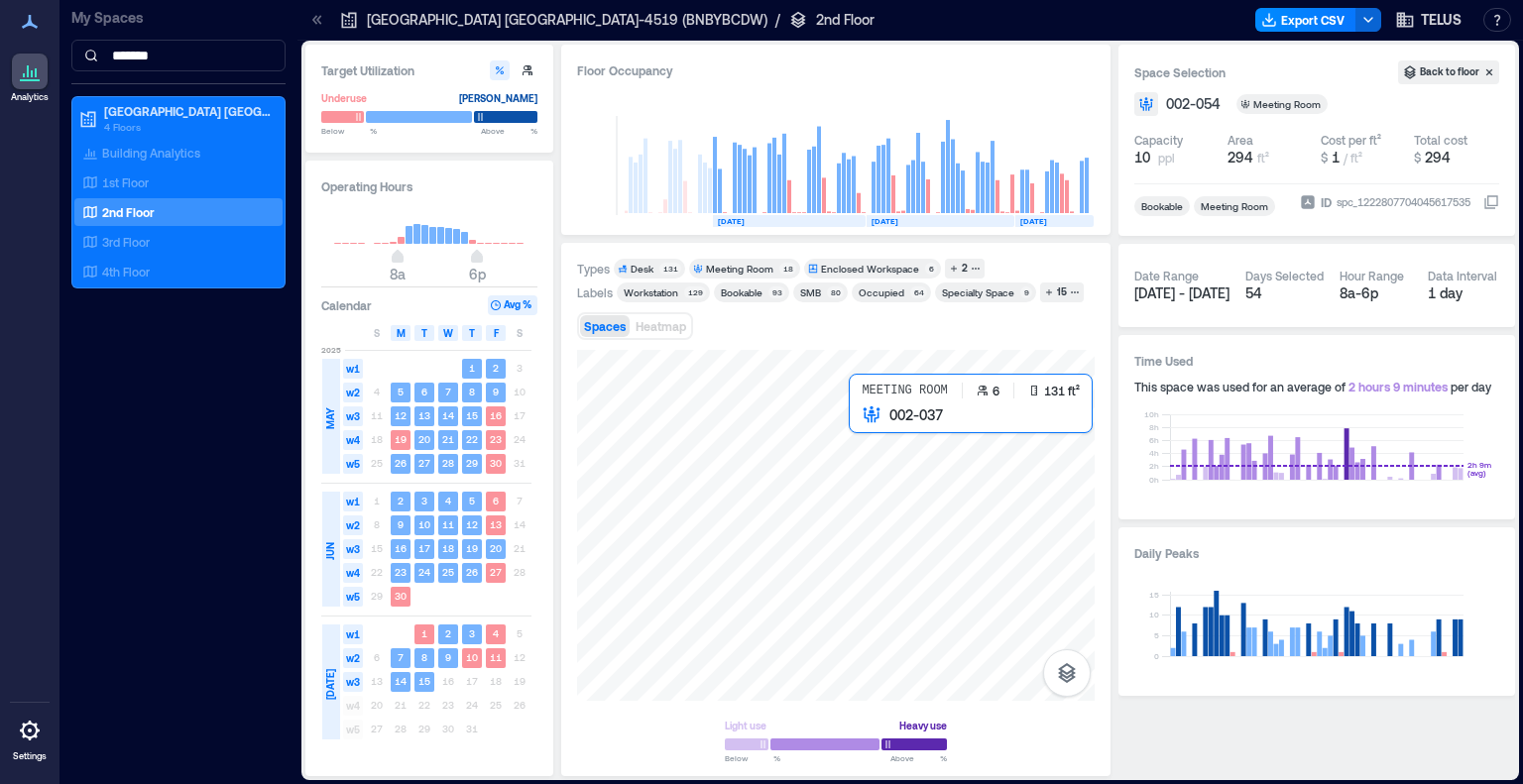 click at bounding box center (836, 525) 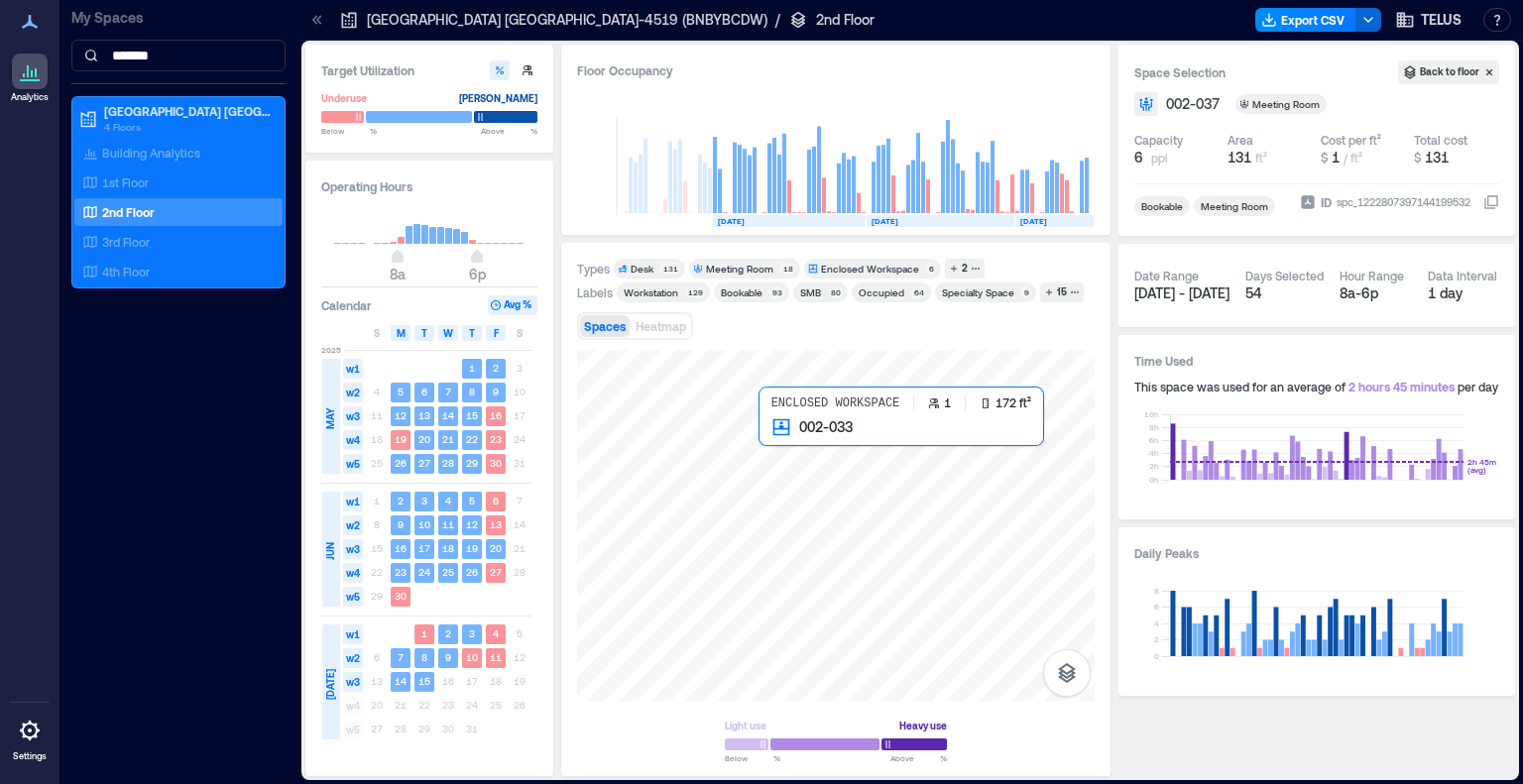 click at bounding box center (836, 525) 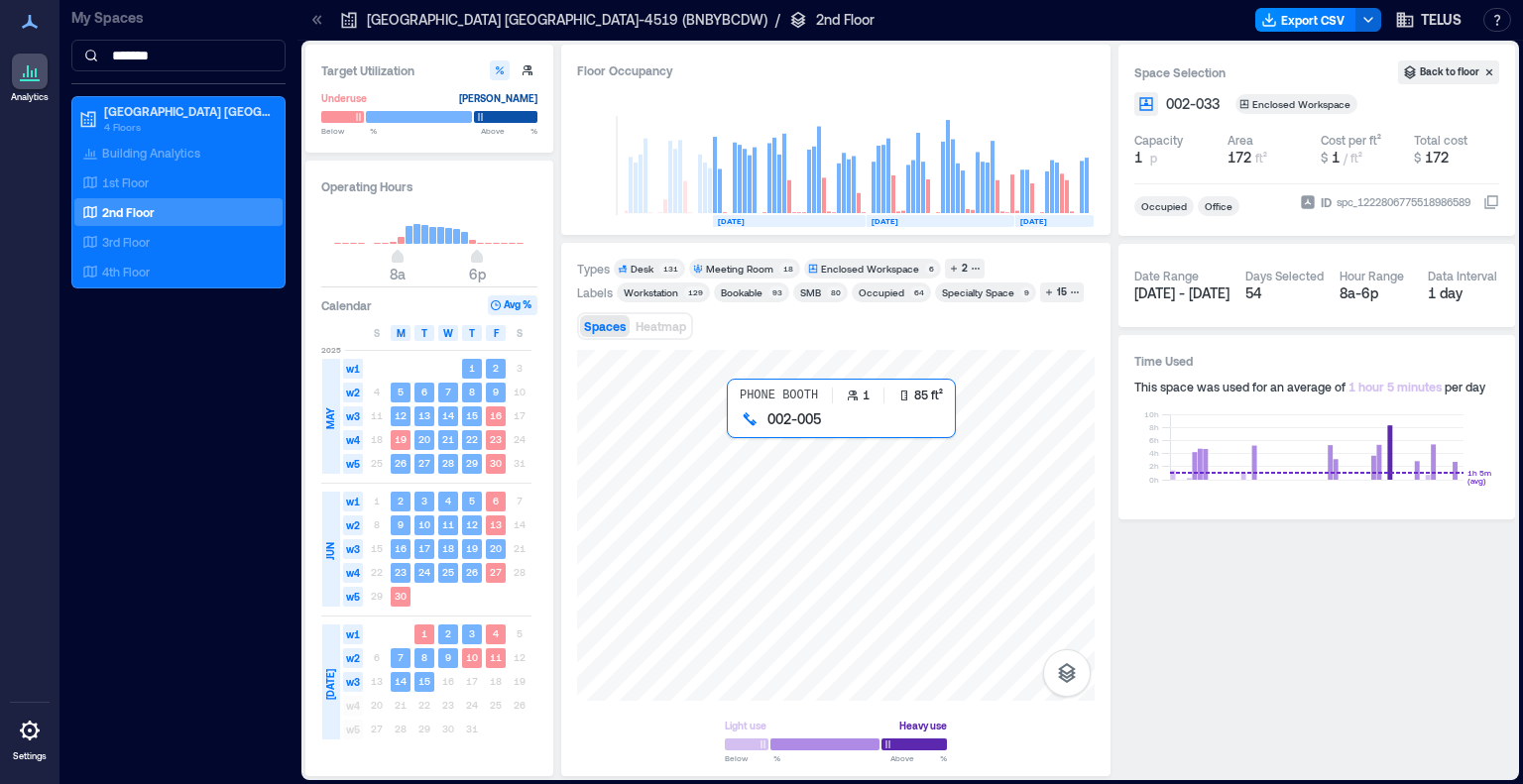 click at bounding box center (836, 525) 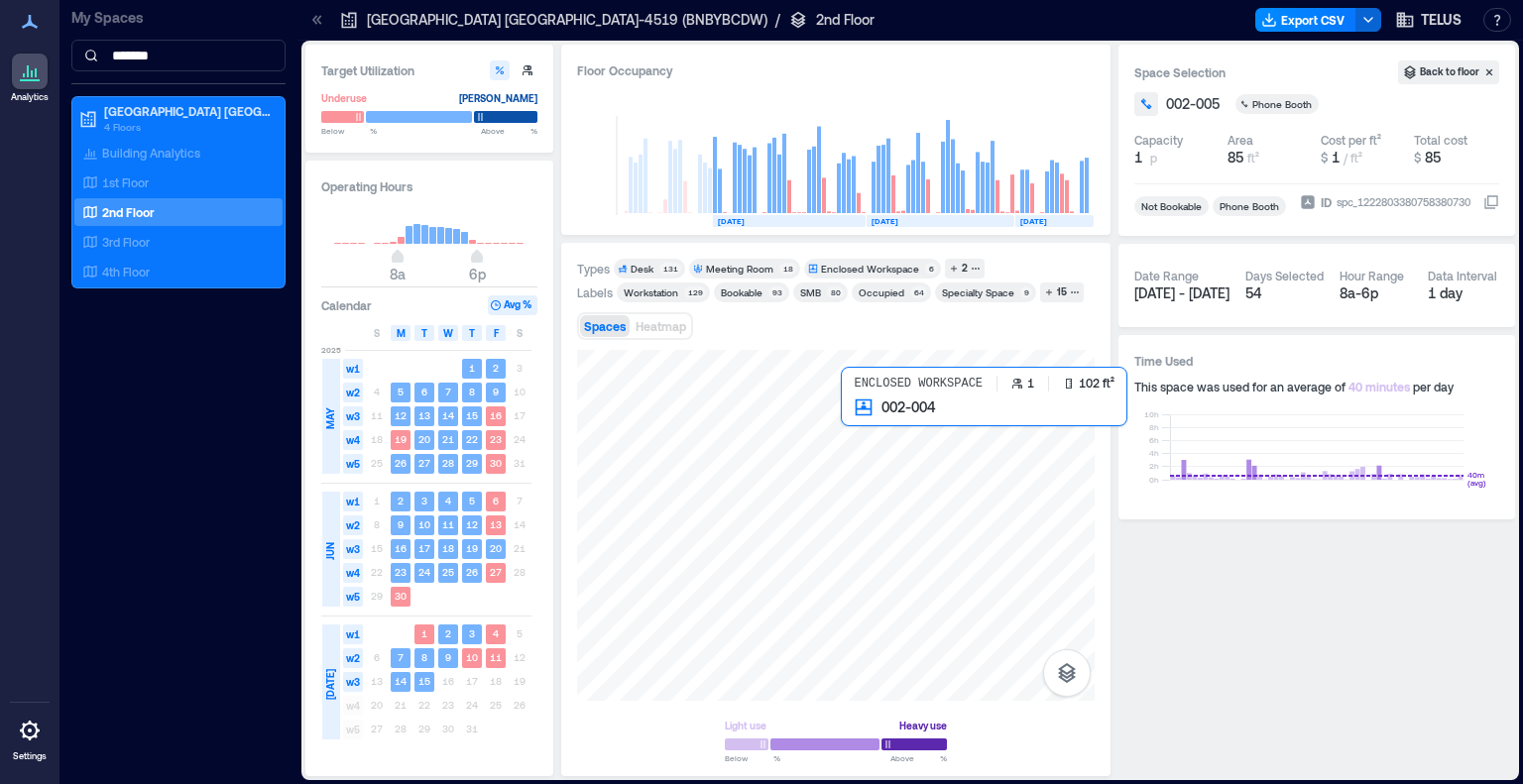 click at bounding box center [836, 525] 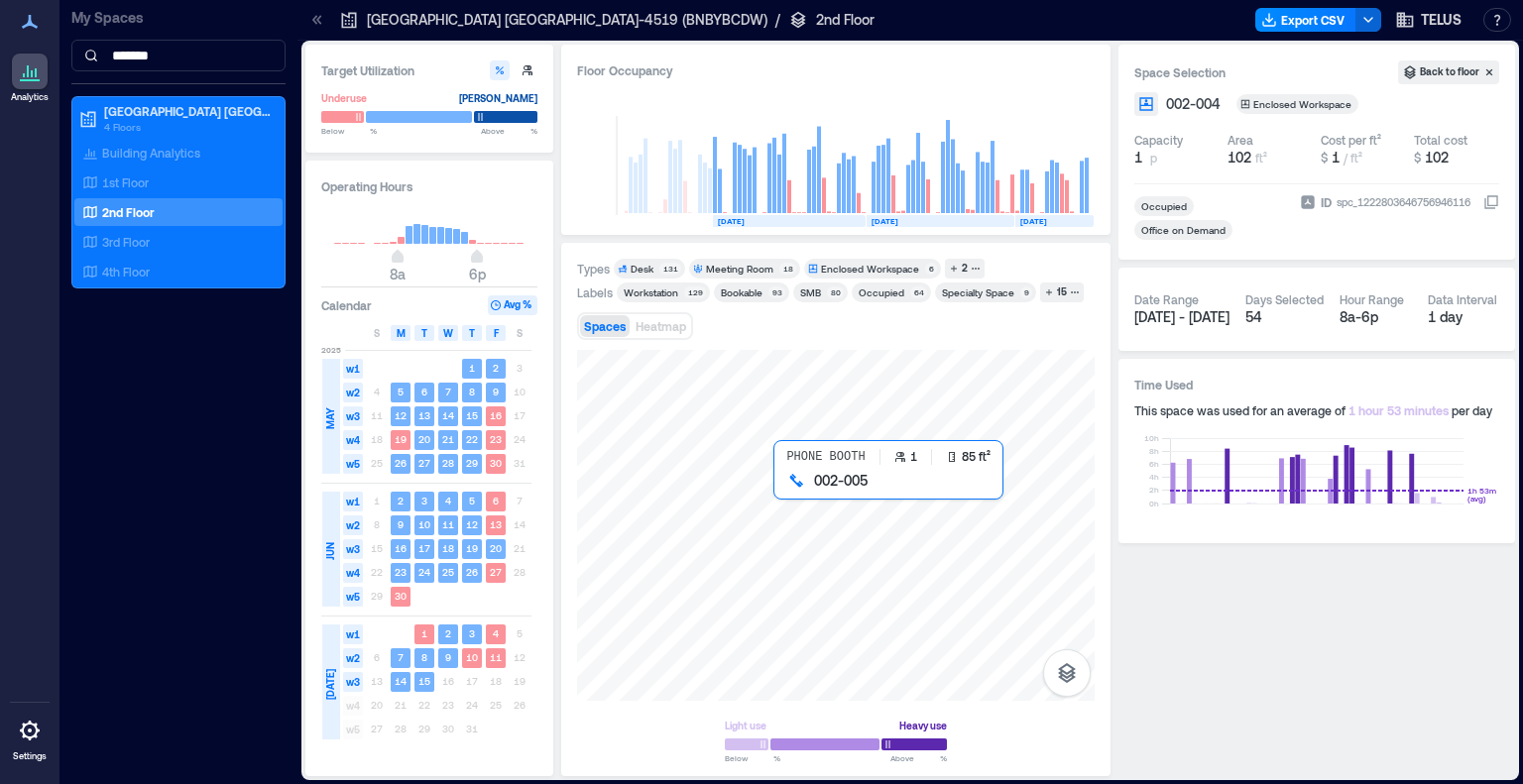 click at bounding box center [836, 525] 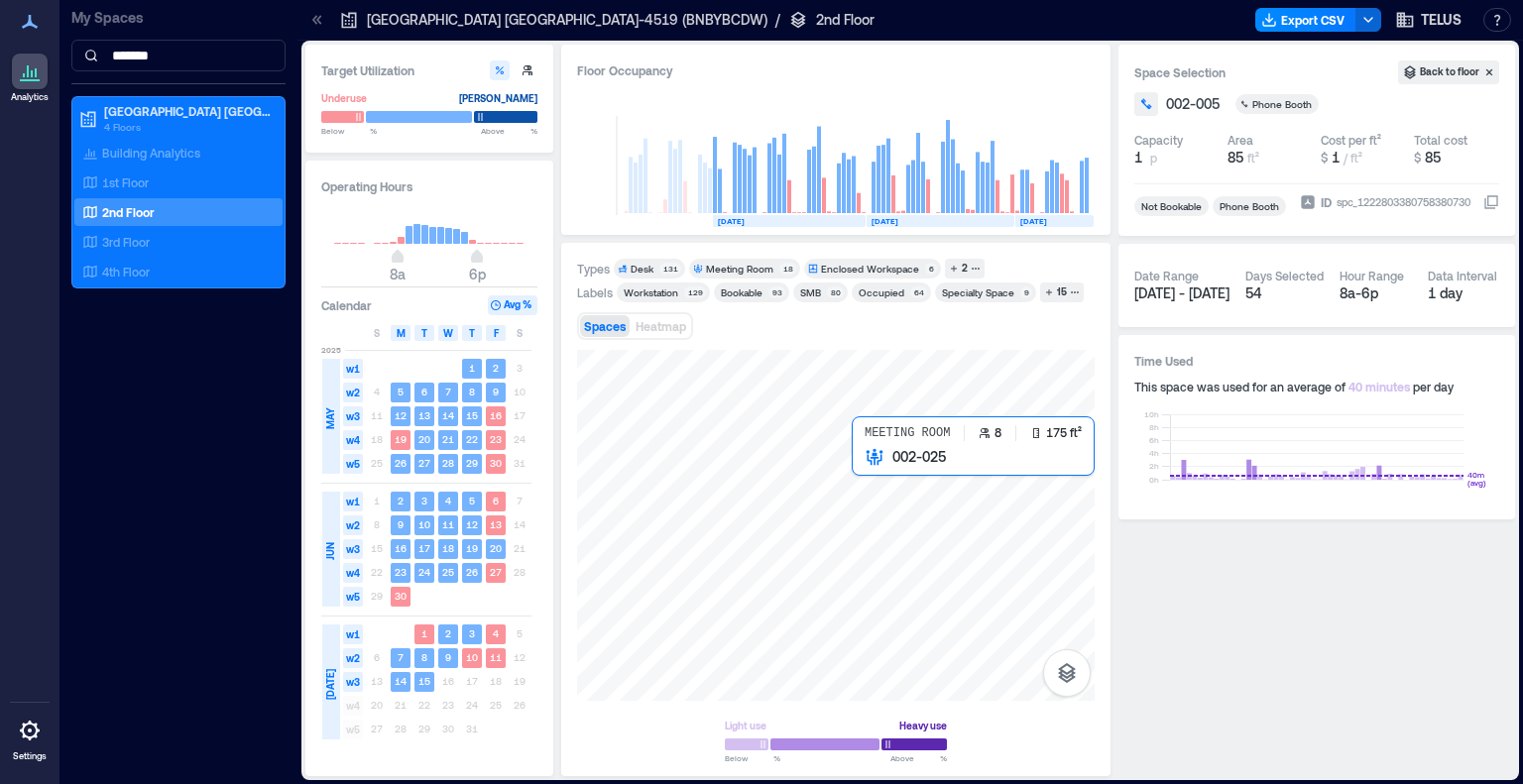 click at bounding box center (836, 525) 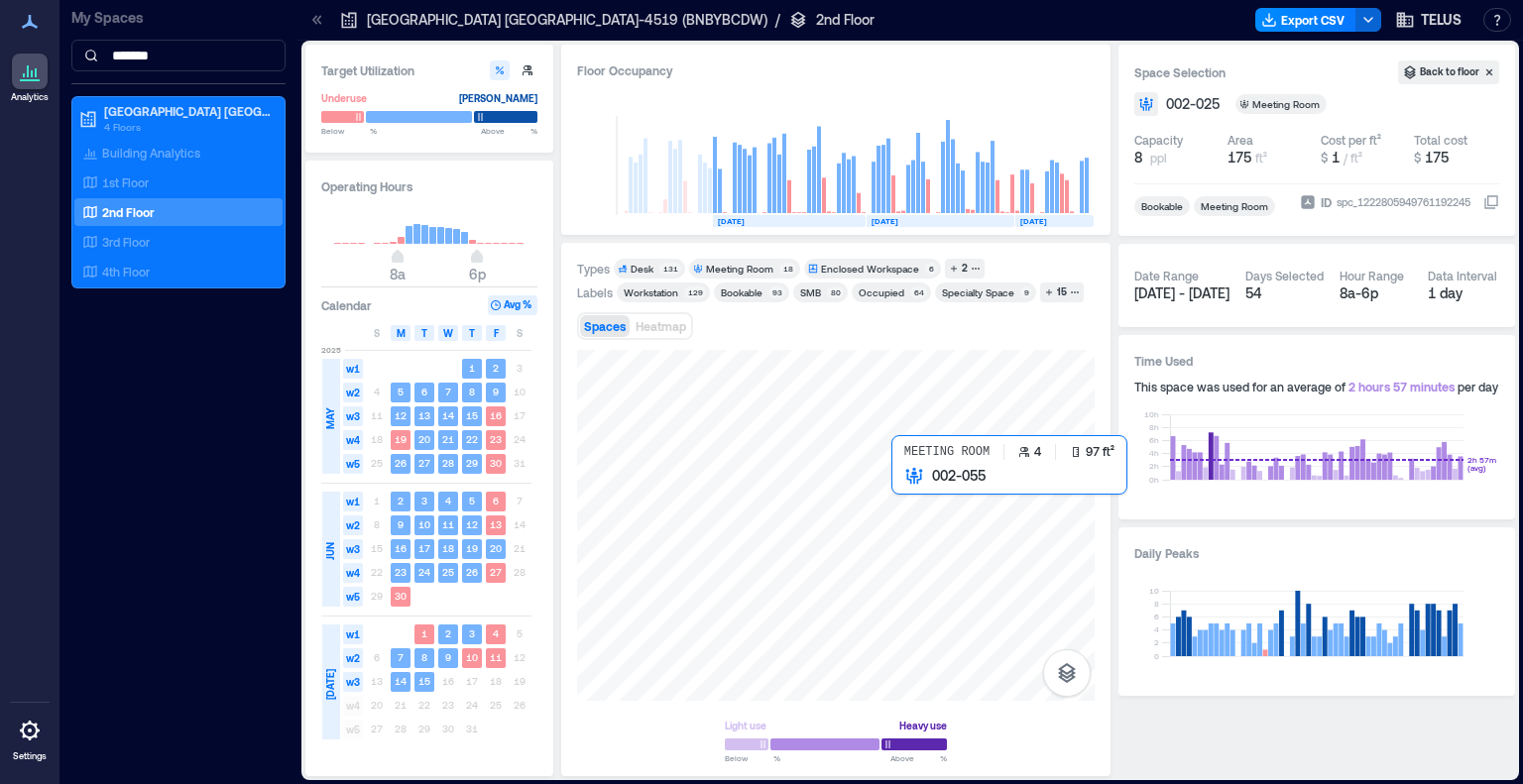 click at bounding box center [836, 525] 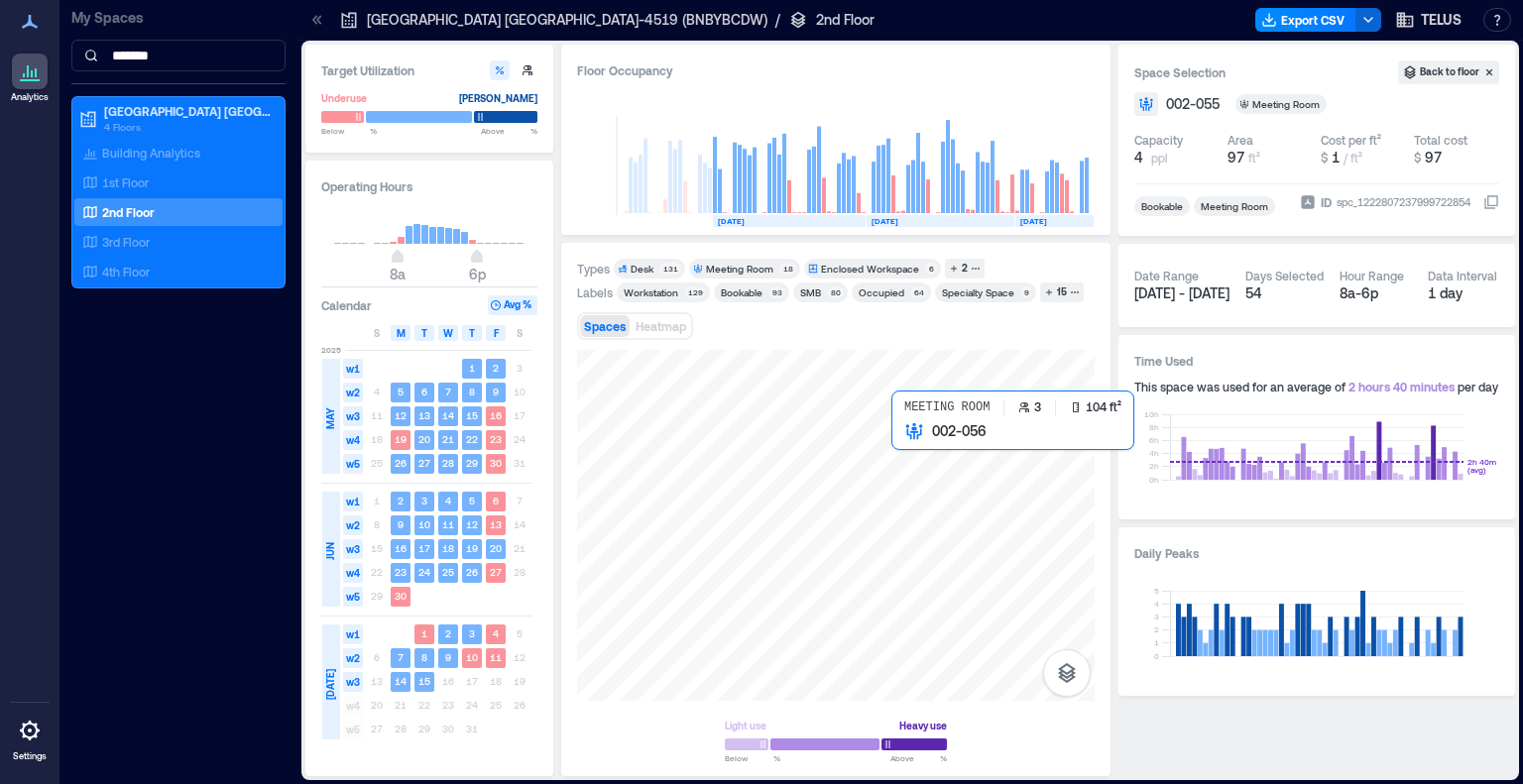 click at bounding box center (836, 525) 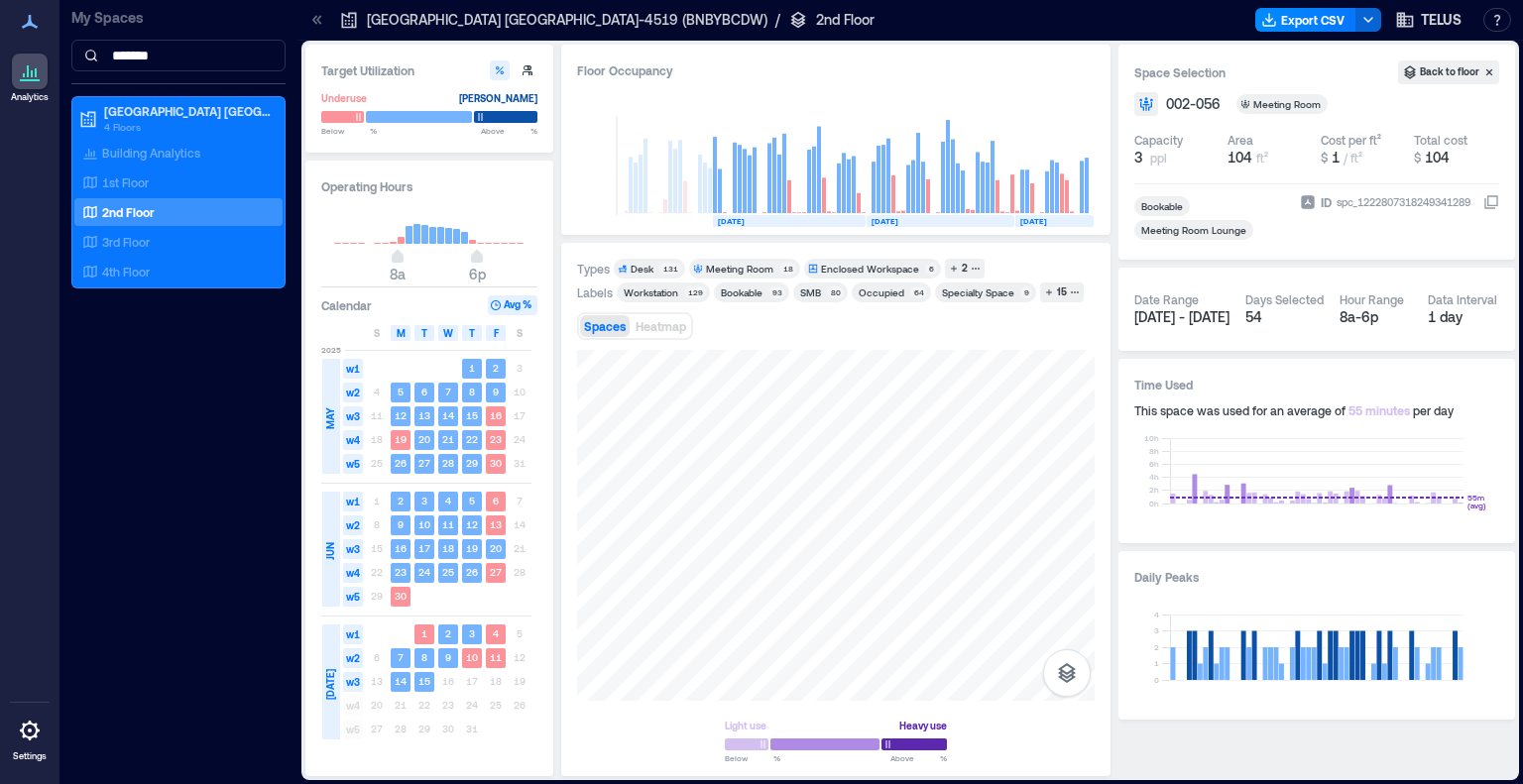 drag, startPoint x: 746, startPoint y: 497, endPoint x: 1114, endPoint y: 525, distance: 369.06368 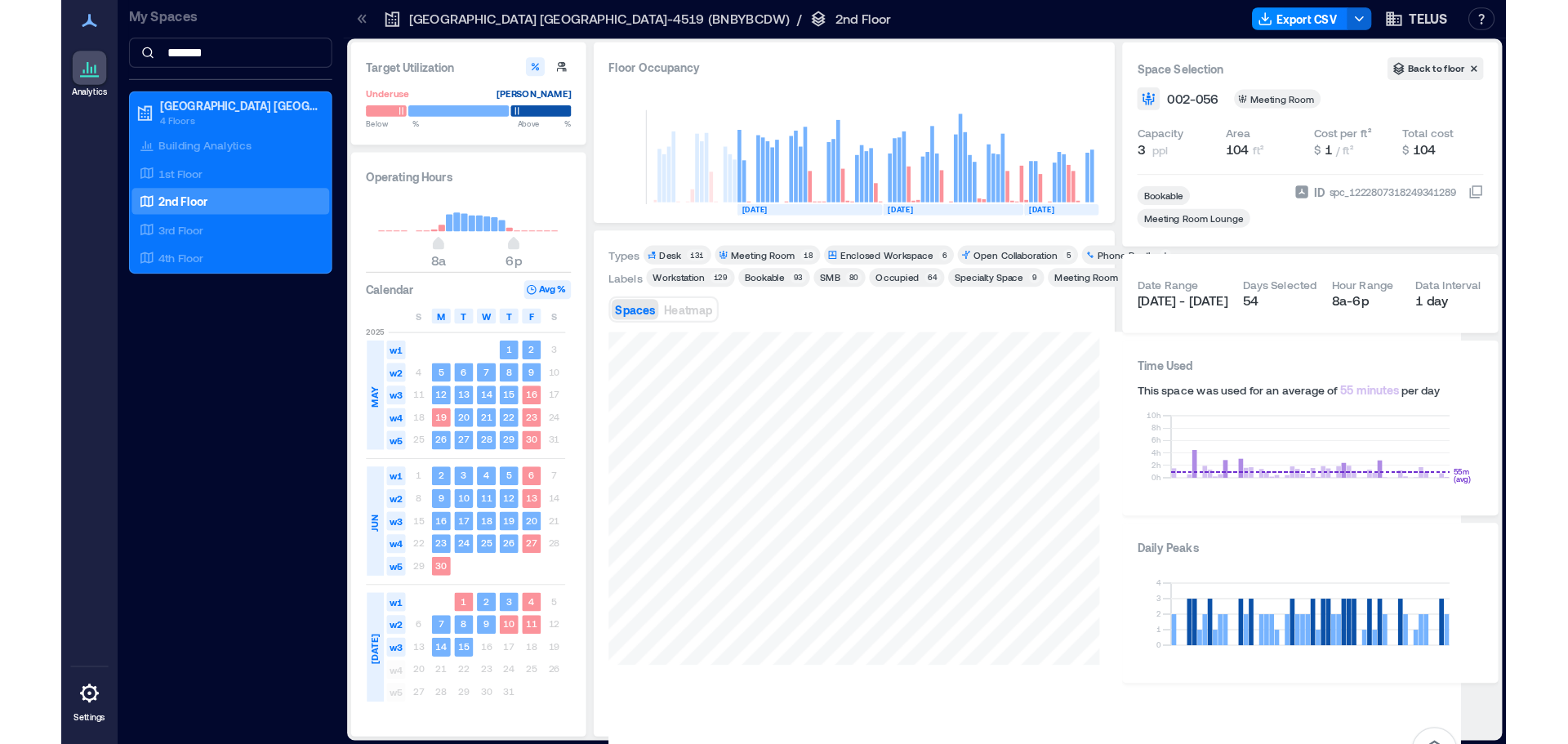 scroll, scrollTop: 0, scrollLeft: 2411, axis: horizontal 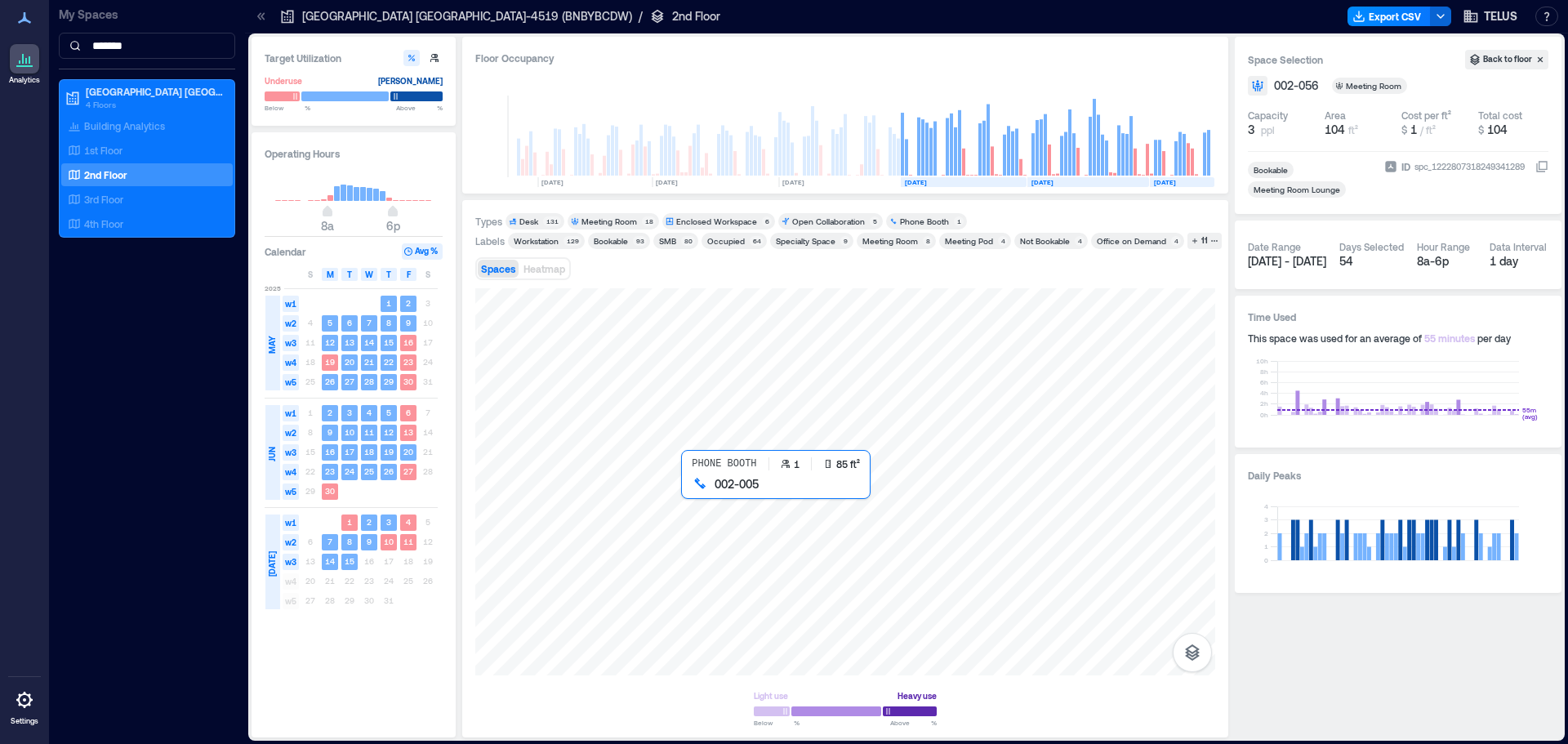click at bounding box center [845, 482] 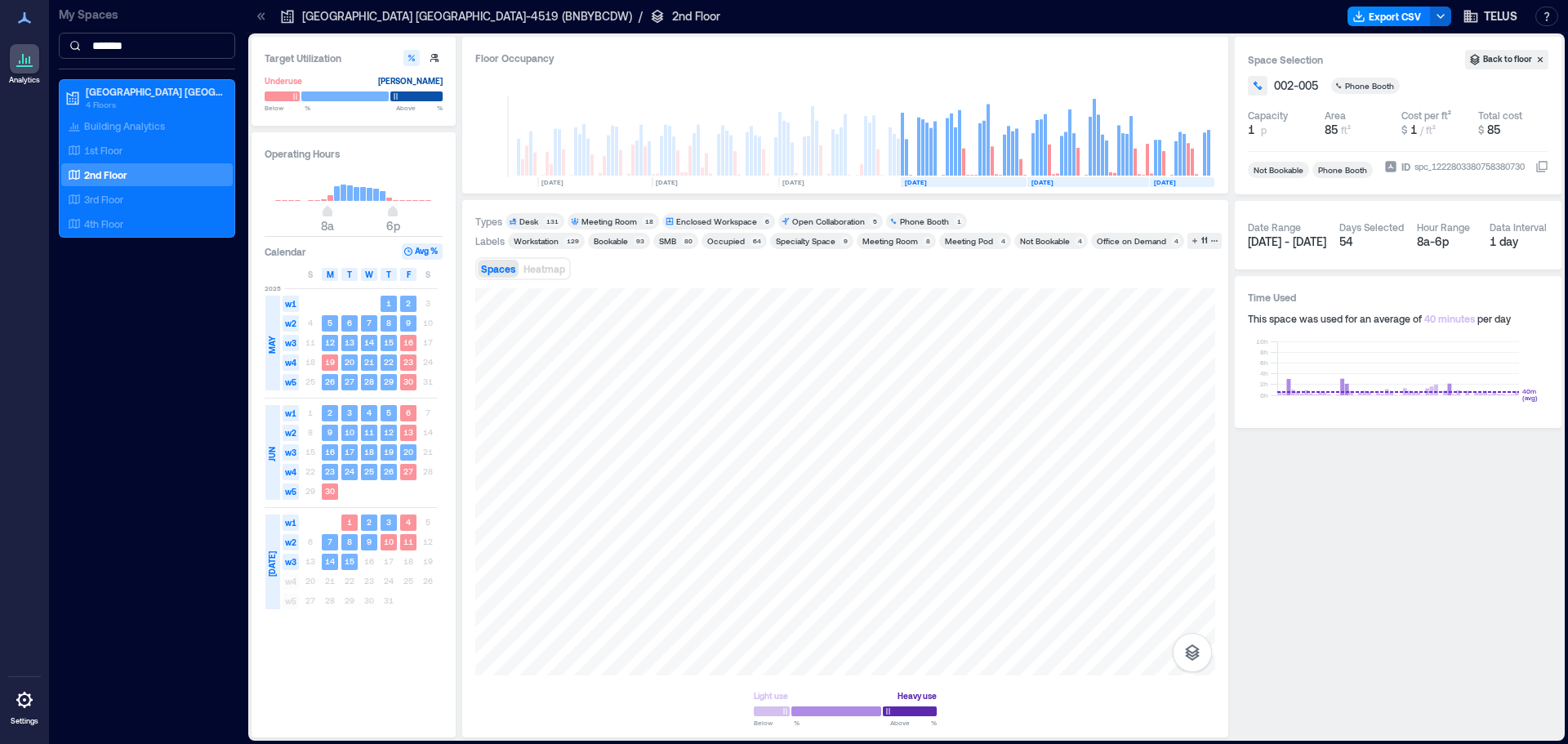drag, startPoint x: 126, startPoint y: 43, endPoint x: 138, endPoint y: 43, distance: 12 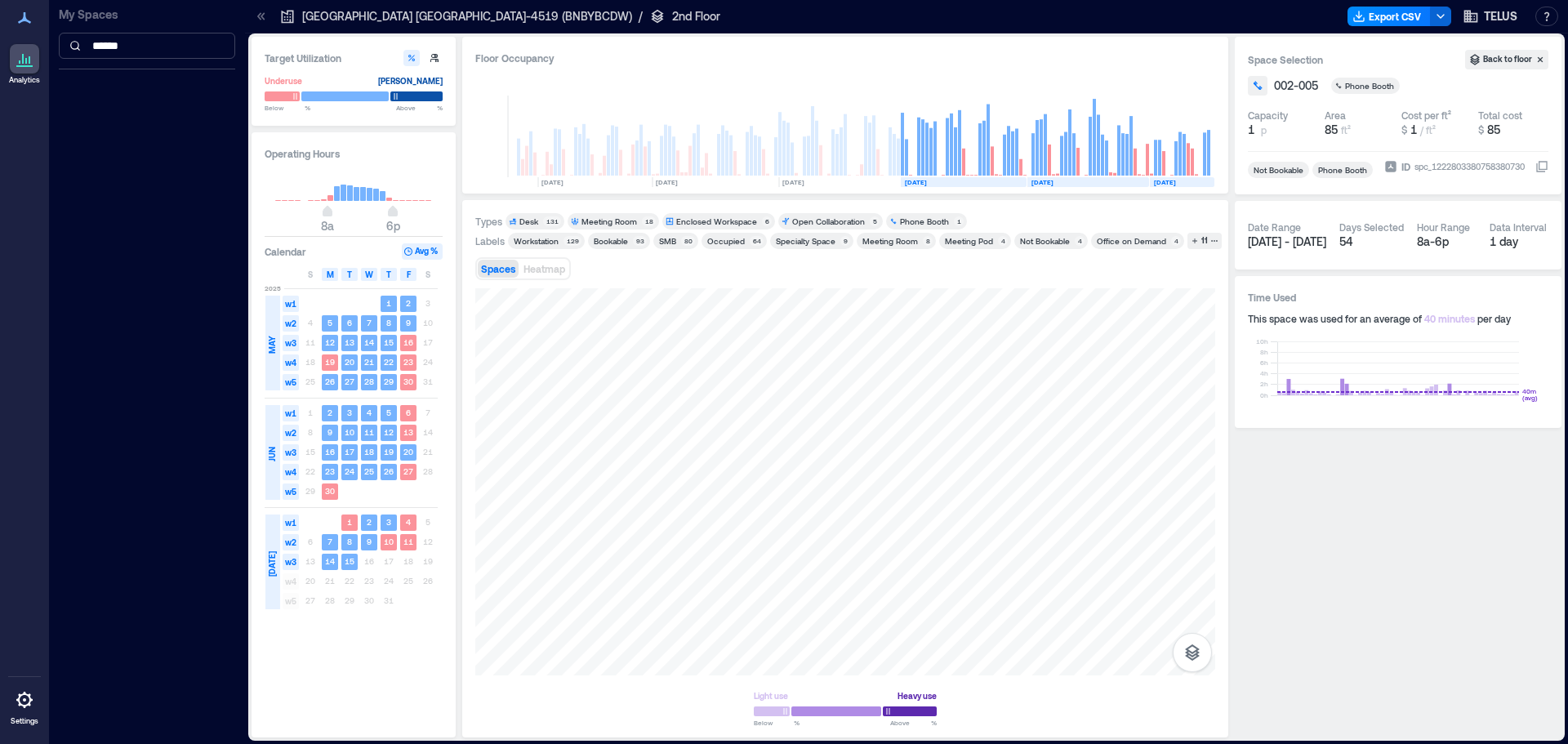 click on "******" at bounding box center [147, 46] 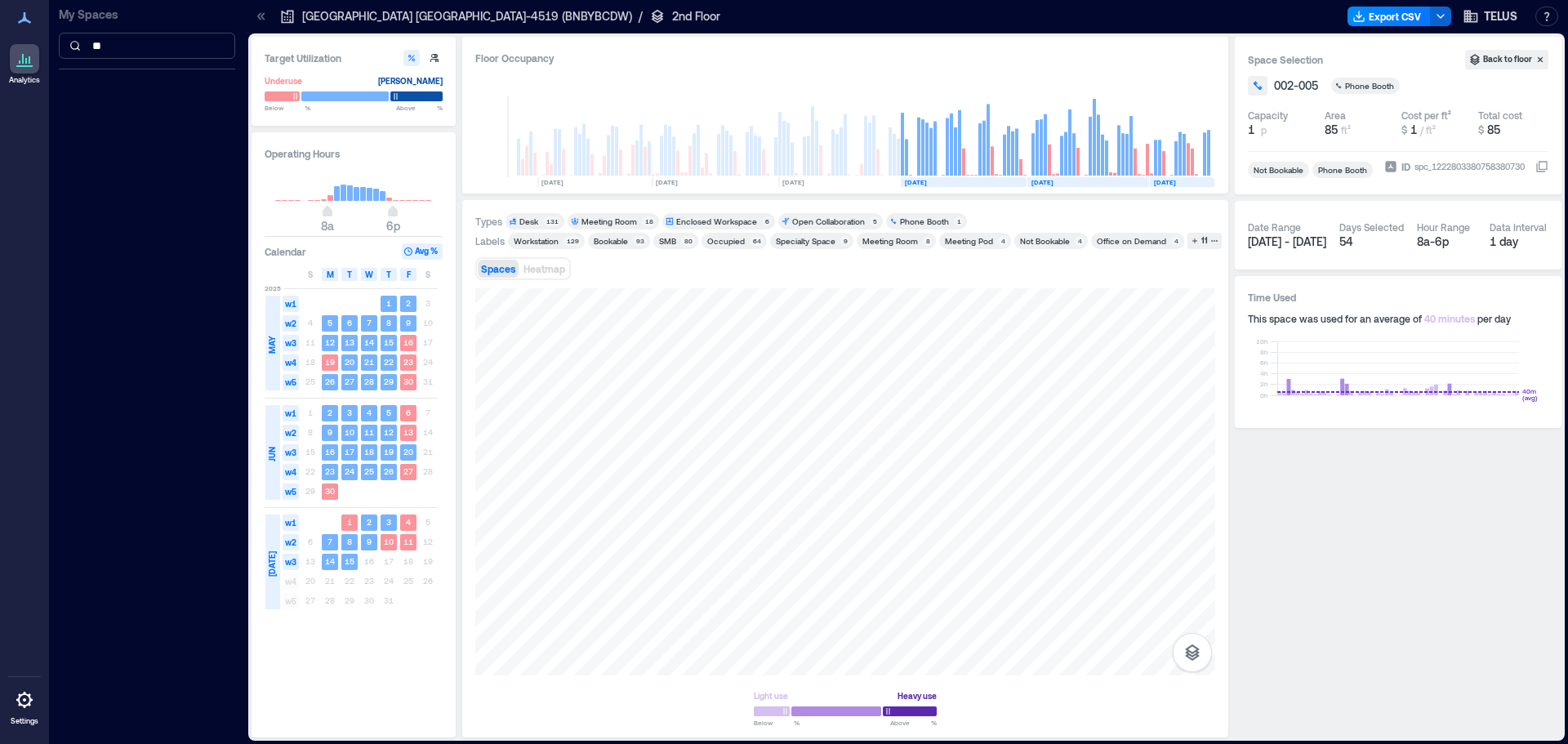 type on "*" 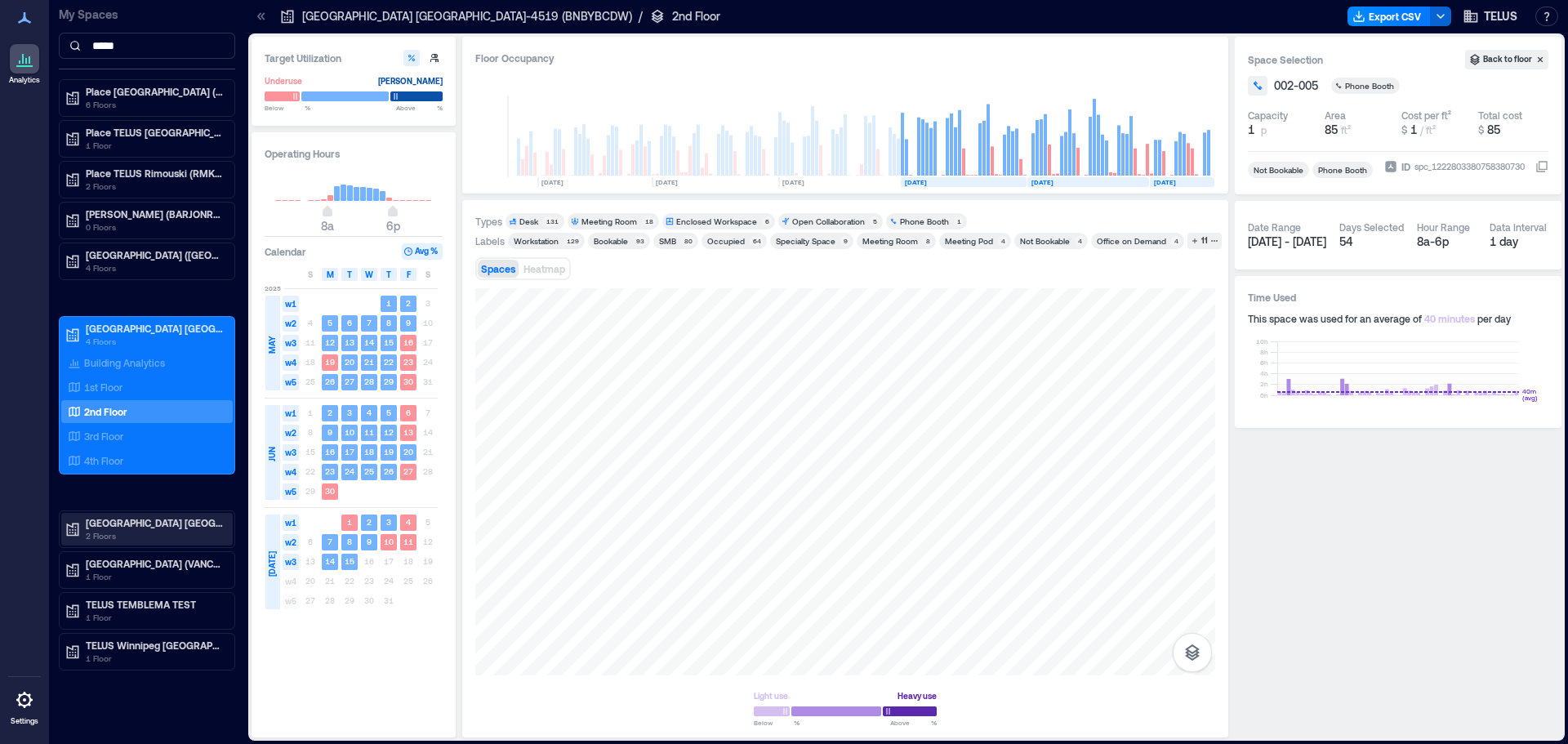 click on "2 Floors" at bounding box center [154, 536] 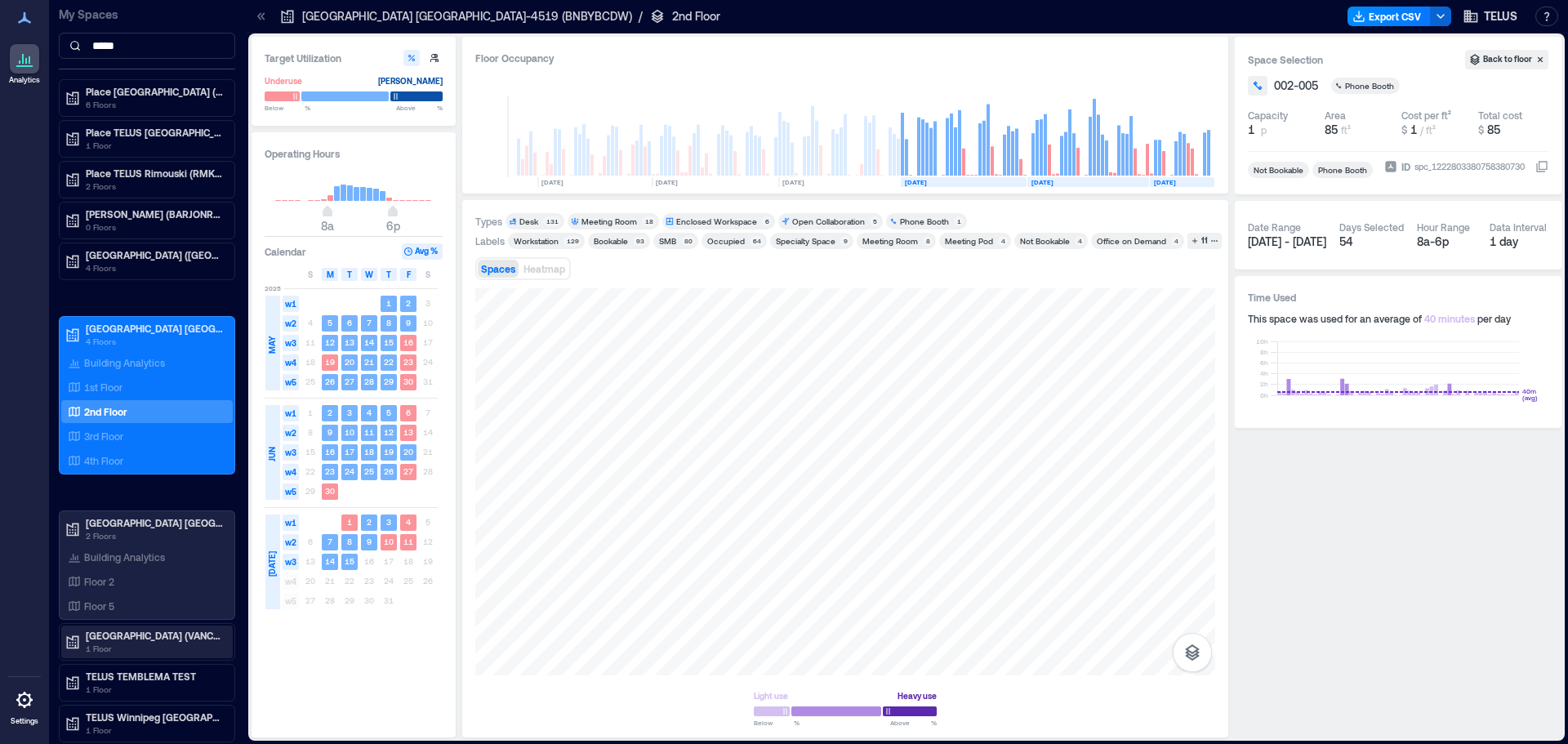 click on "[GEOGRAPHIC_DATA] (VANCBC01)" at bounding box center [154, 635] 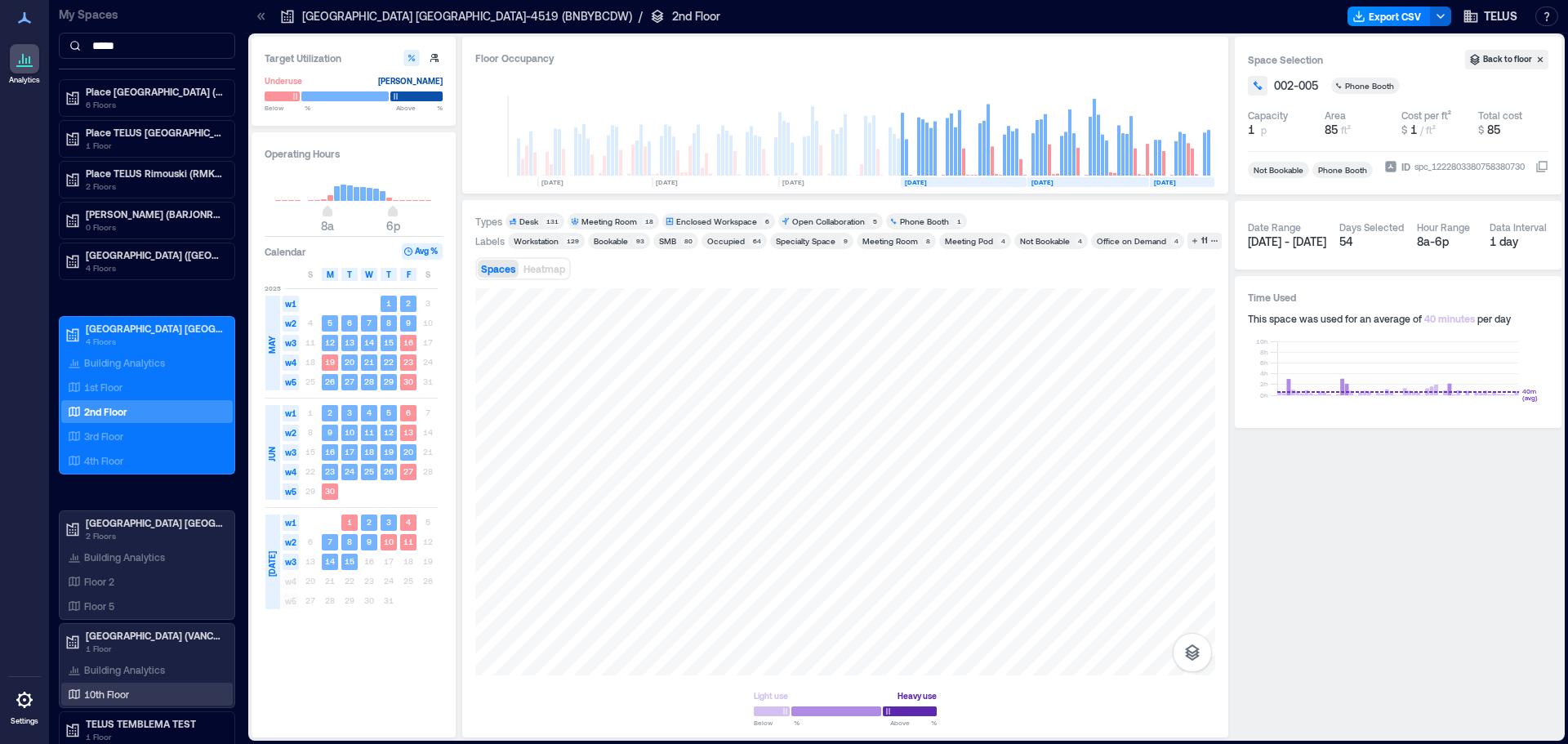 click on "10th Floor" at bounding box center (106, 694) 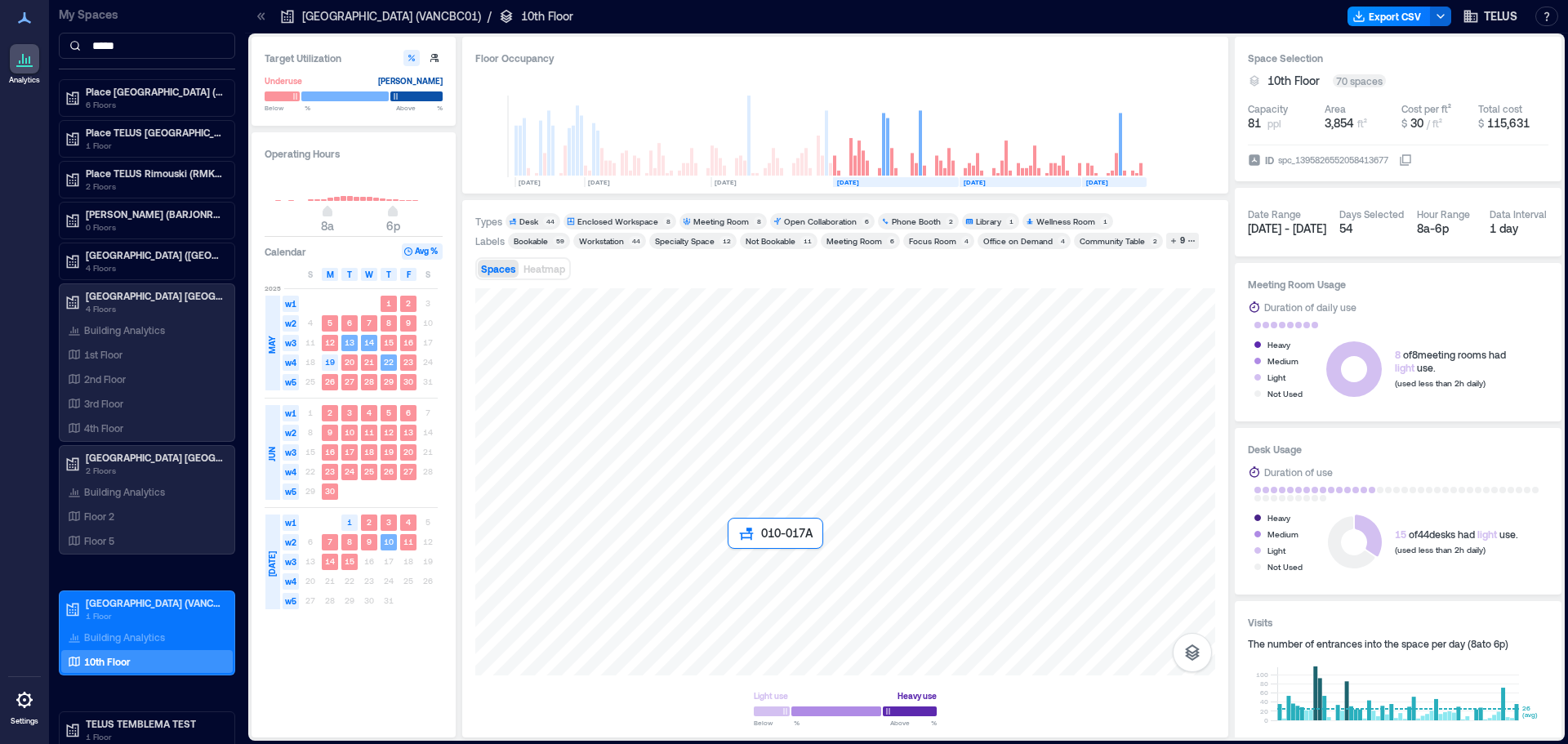 drag, startPoint x: 791, startPoint y: 572, endPoint x: 757, endPoint y: 568, distance: 34.234486 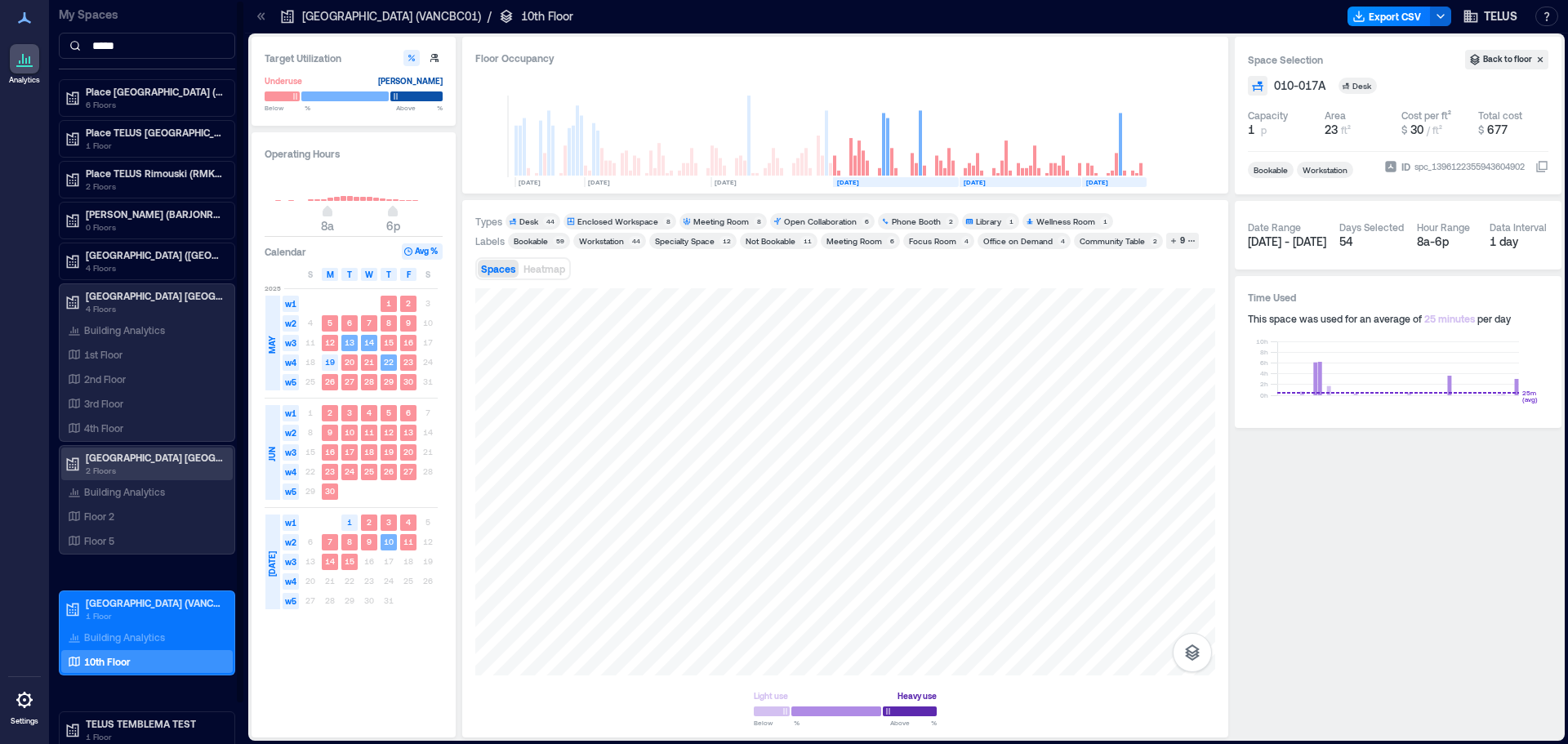 click on "2 Floors" at bounding box center [154, 470] 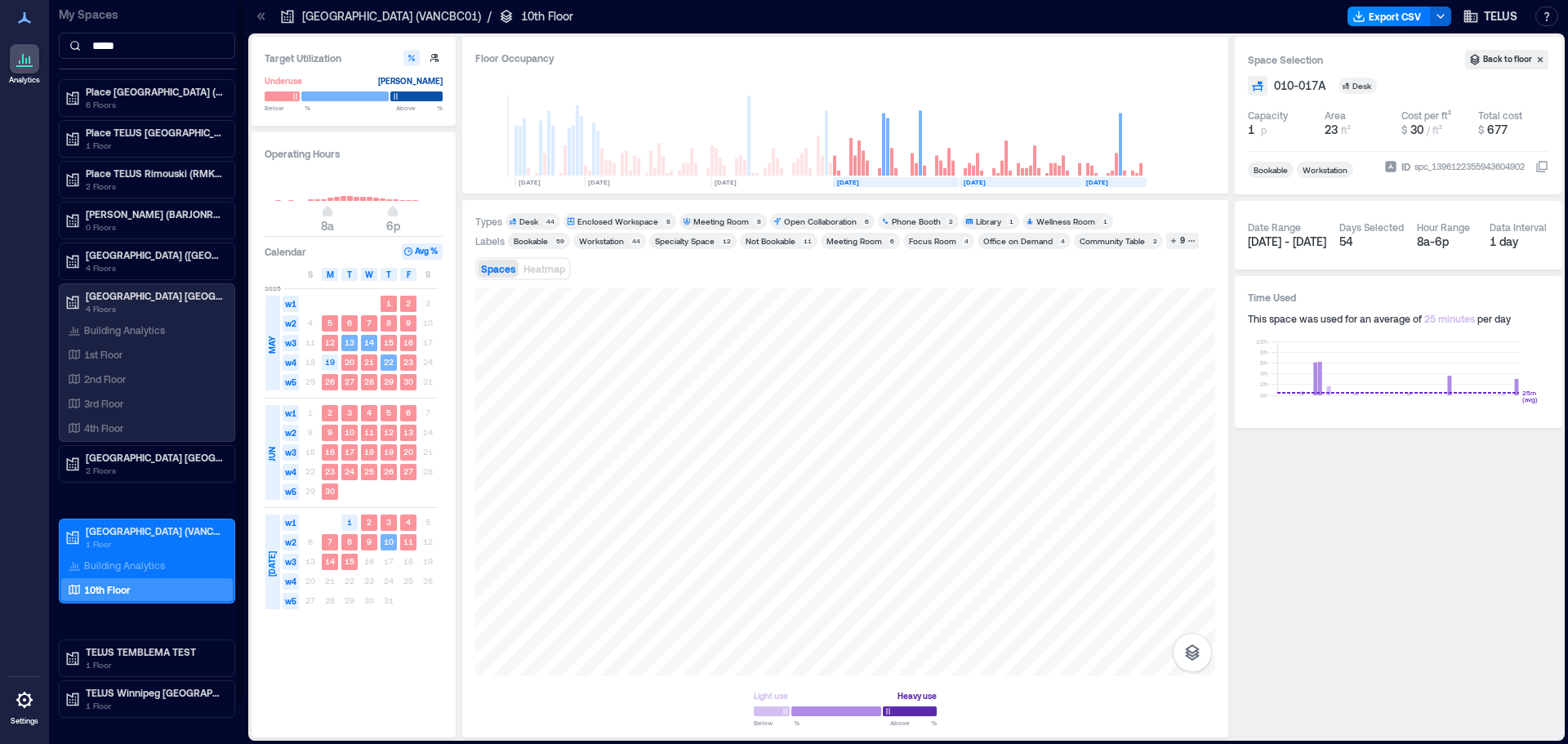 click on "10th Floor" at bounding box center [107, 590] 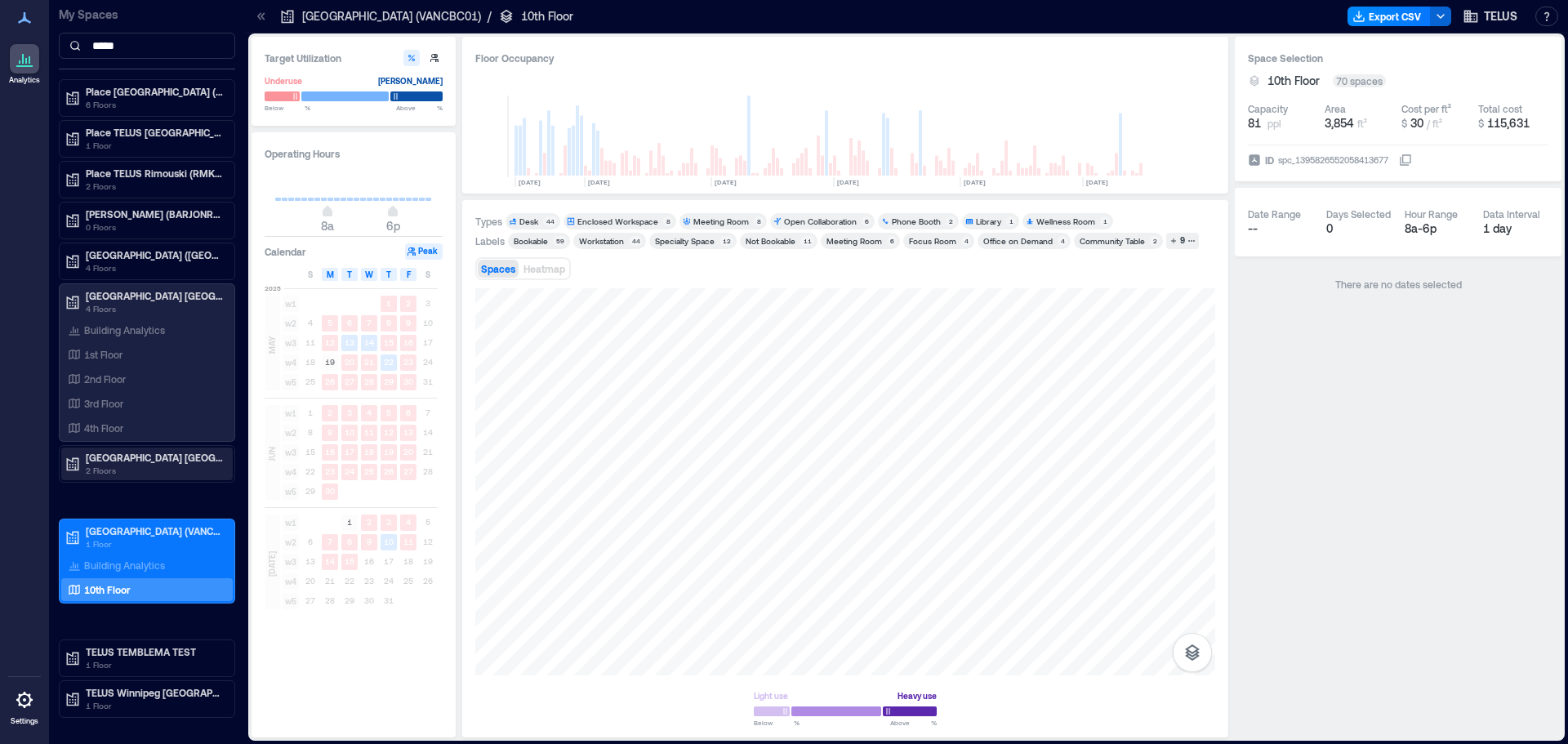 click on "[GEOGRAPHIC_DATA] [GEOGRAPHIC_DATA]" at bounding box center (154, 457) 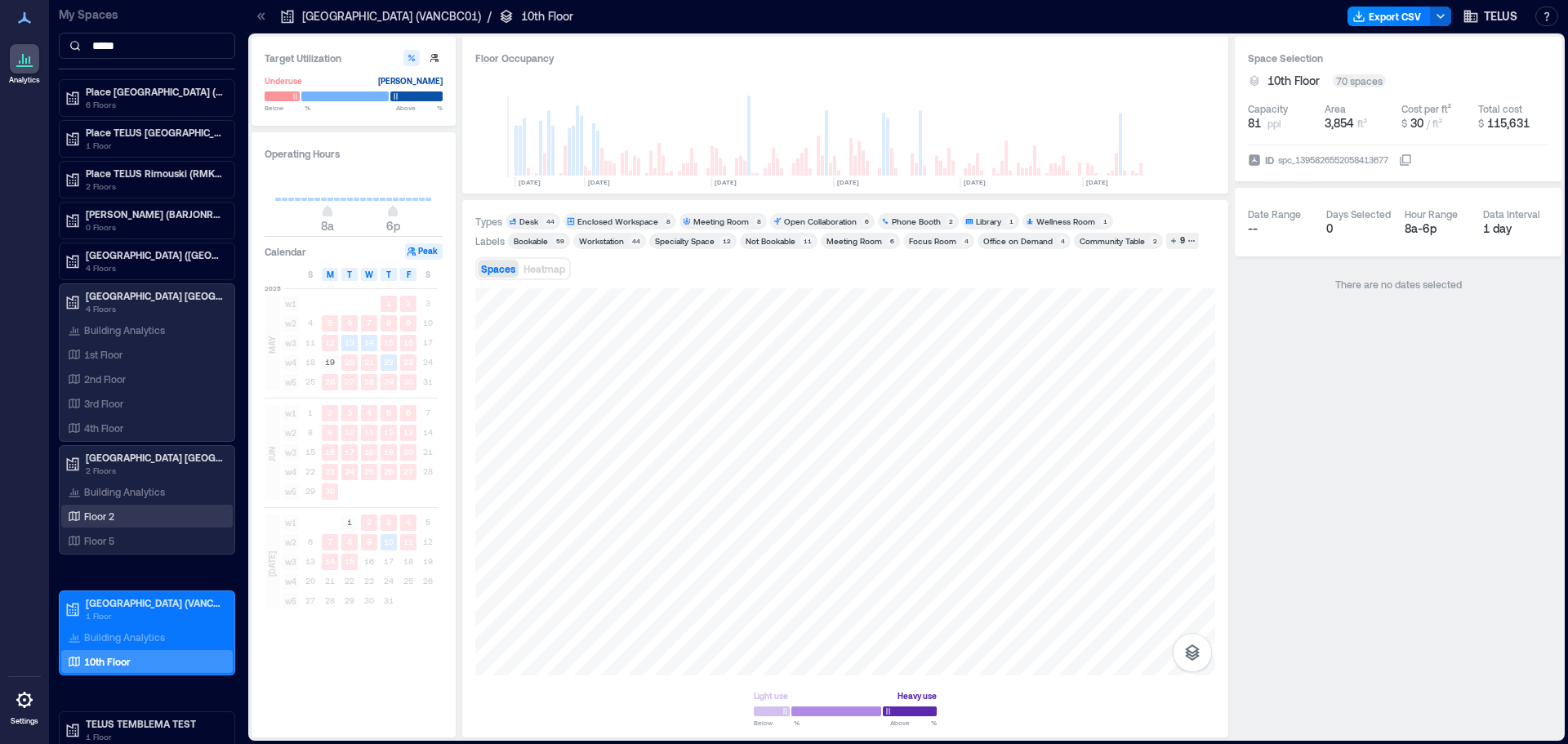 click on "Floor 2" at bounding box center (99, 516) 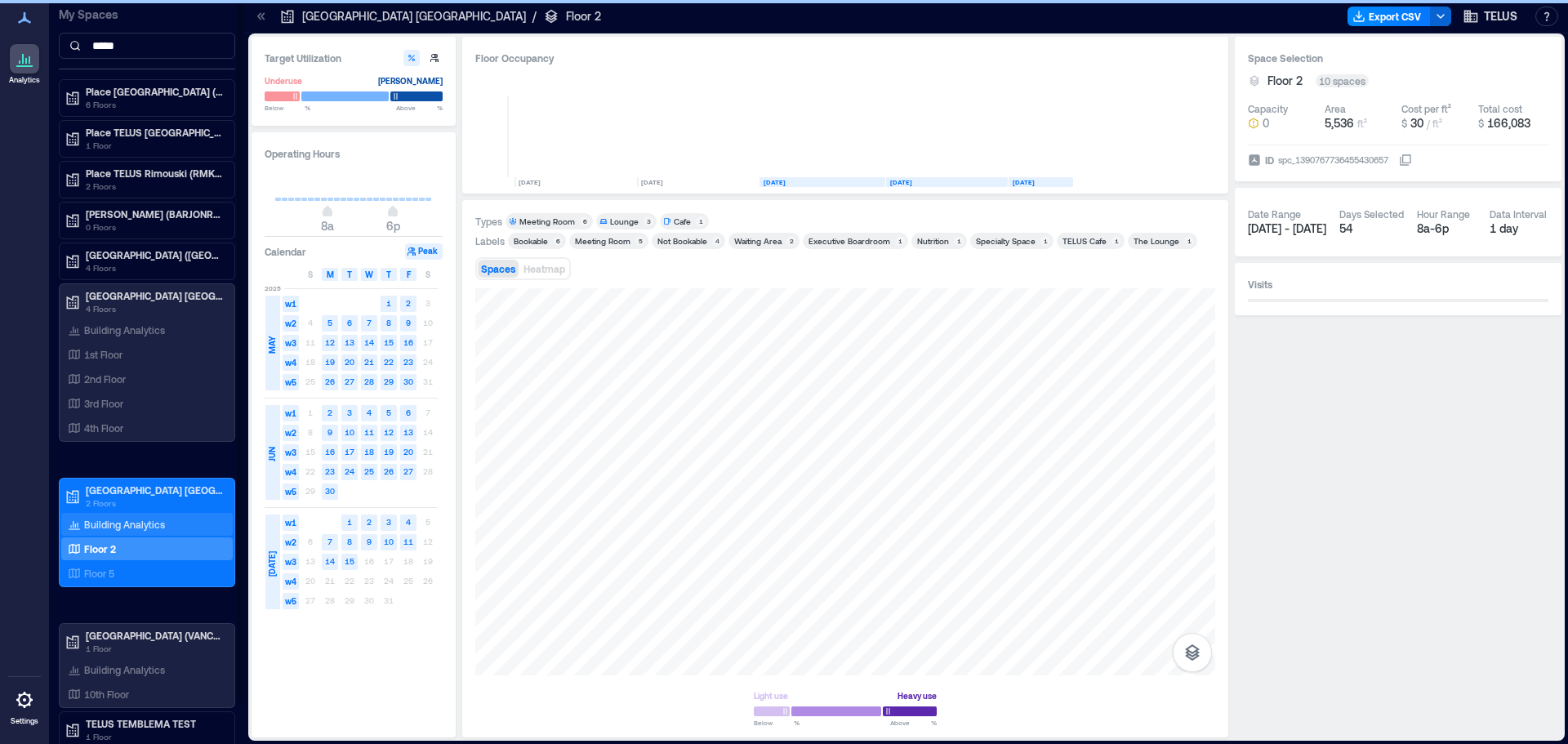 click on "Building Analytics" at bounding box center (124, 524) 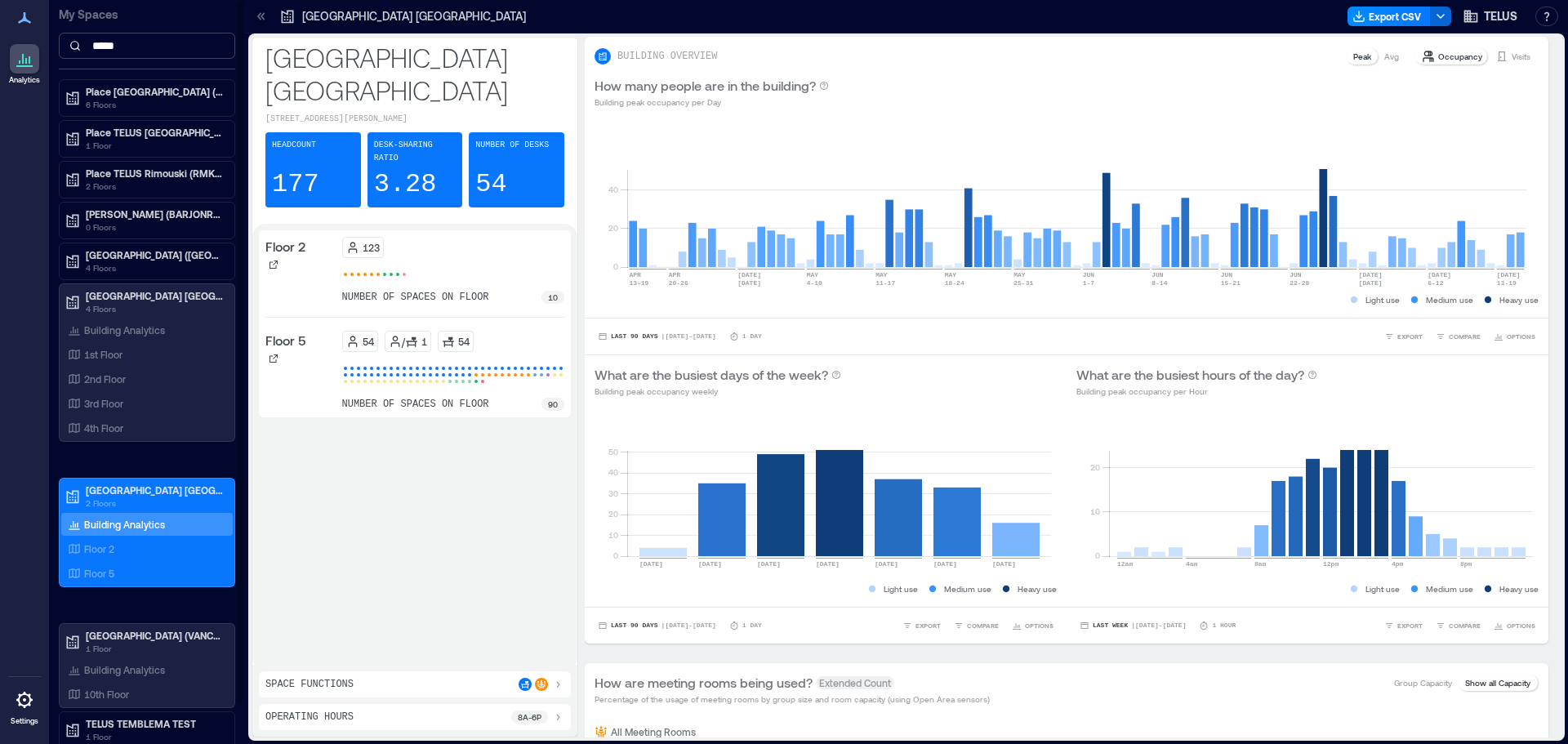 click on "*****" at bounding box center [147, 46] 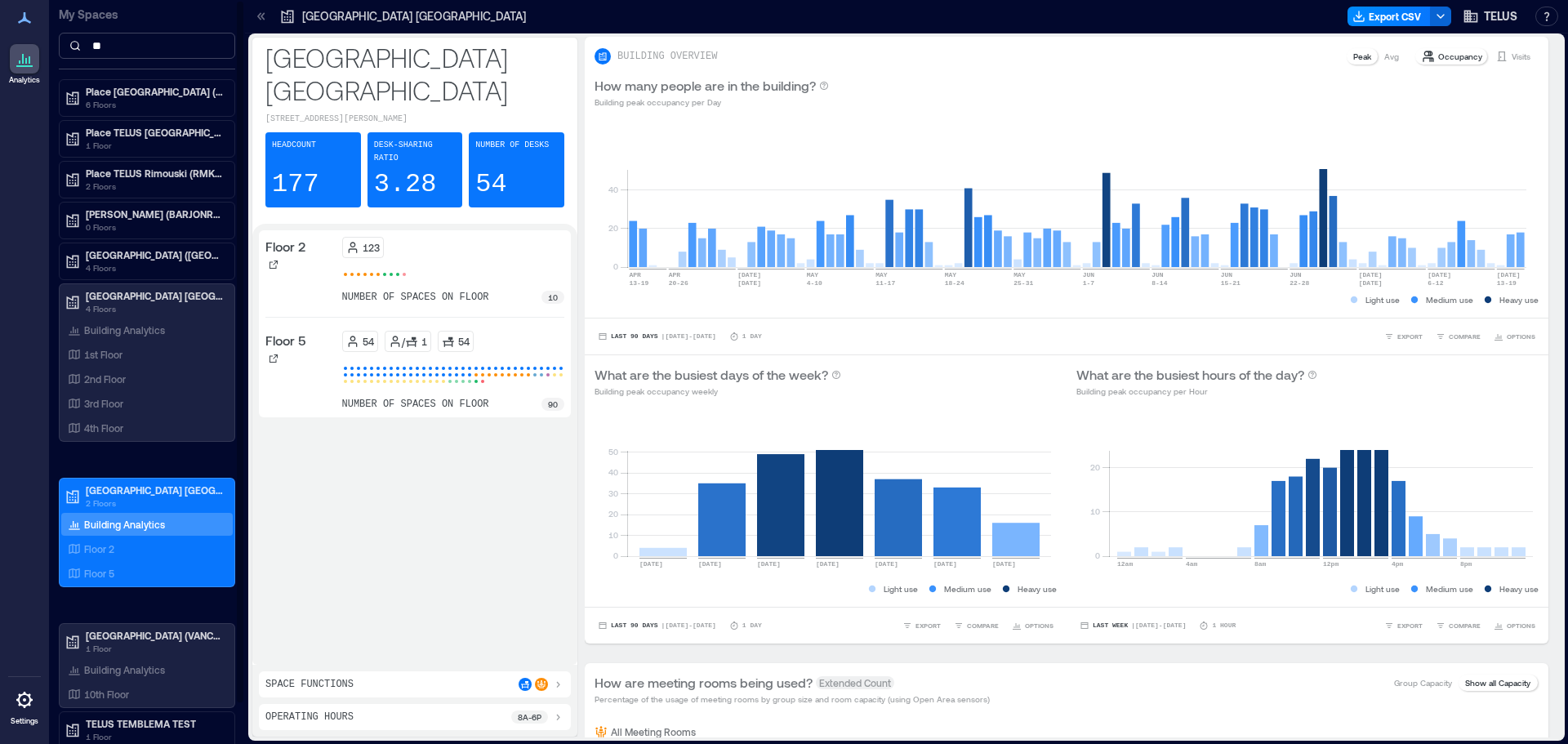 type on "*" 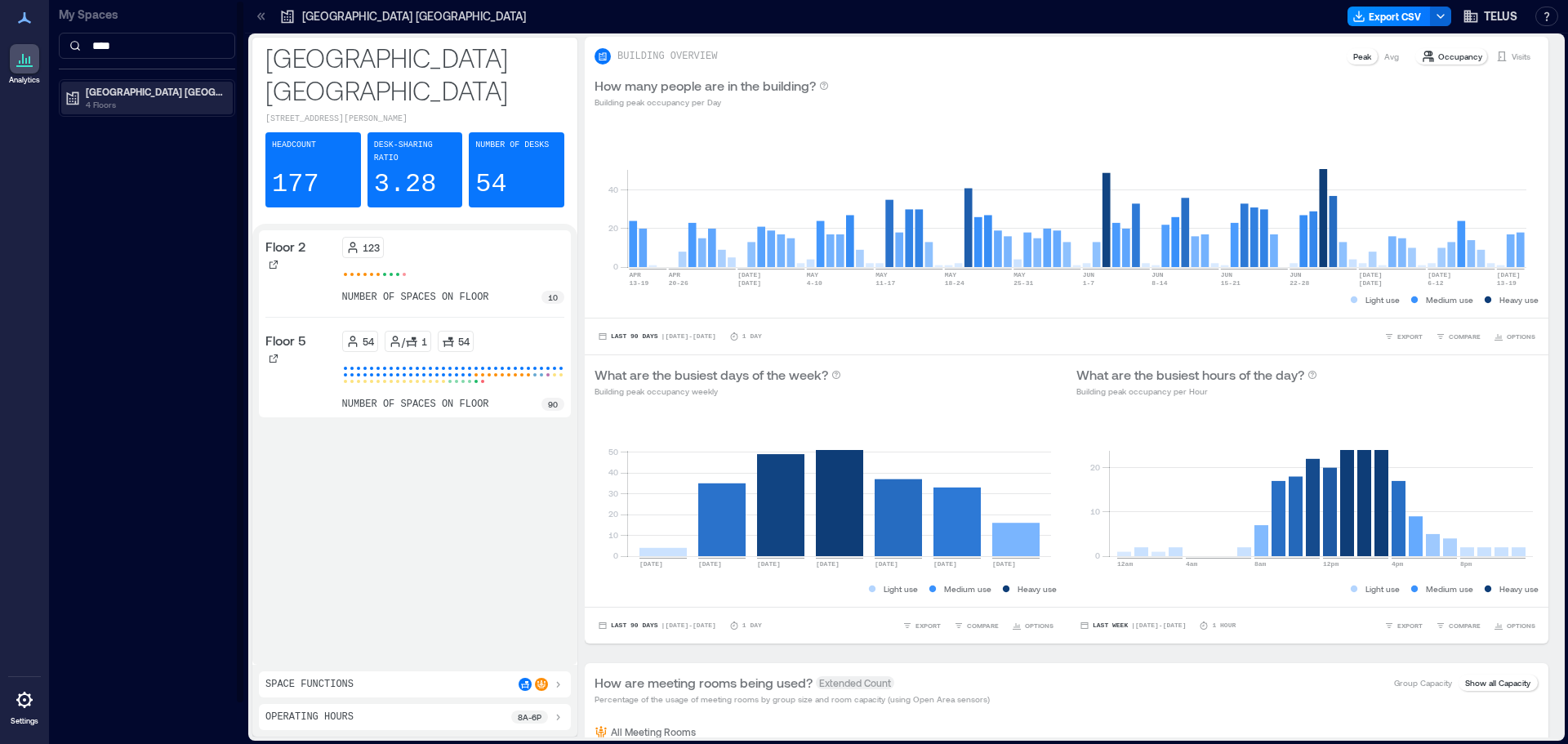 type on "****" 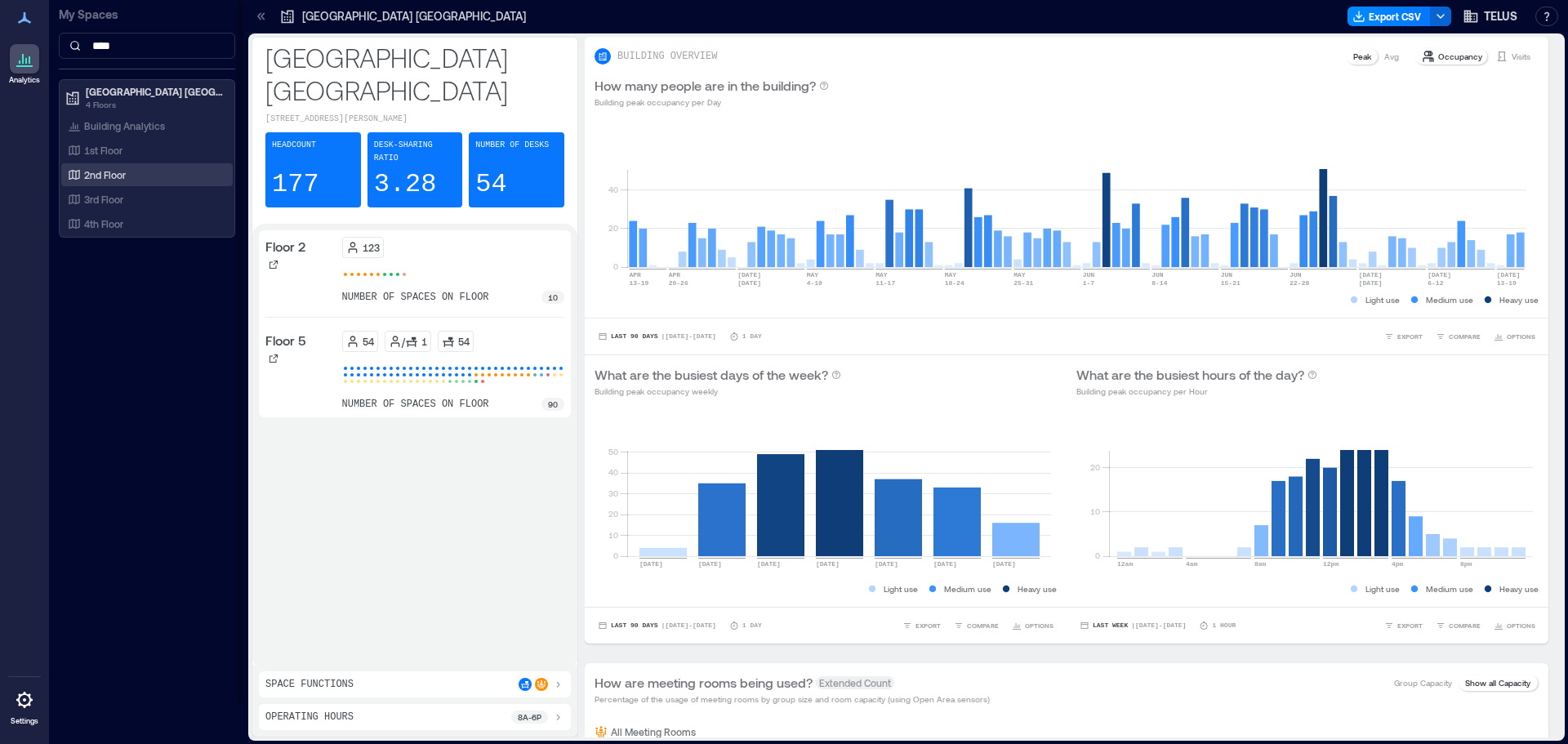 click on "2nd Floor" at bounding box center (105, 175) 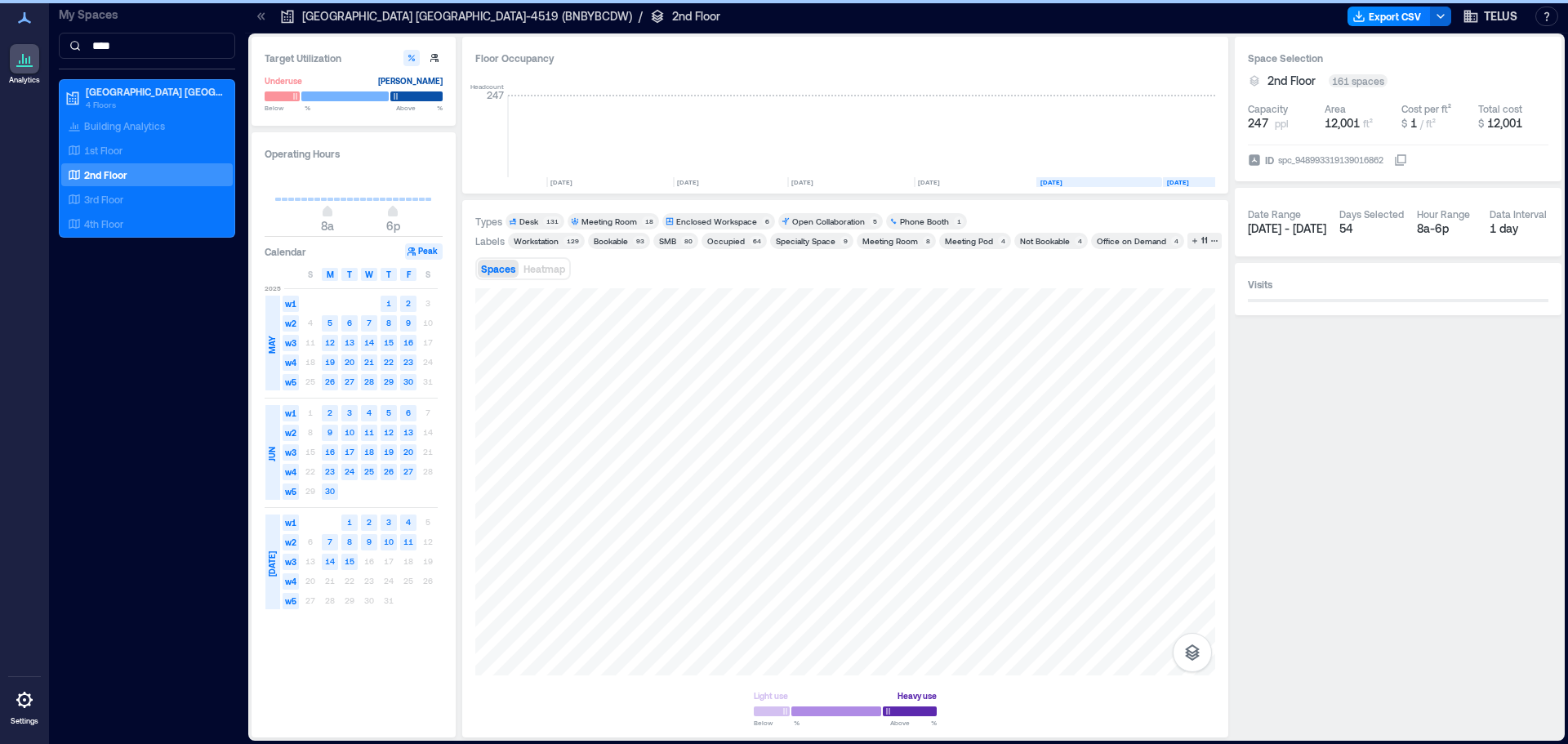 scroll, scrollTop: 0, scrollLeft: 2411, axis: horizontal 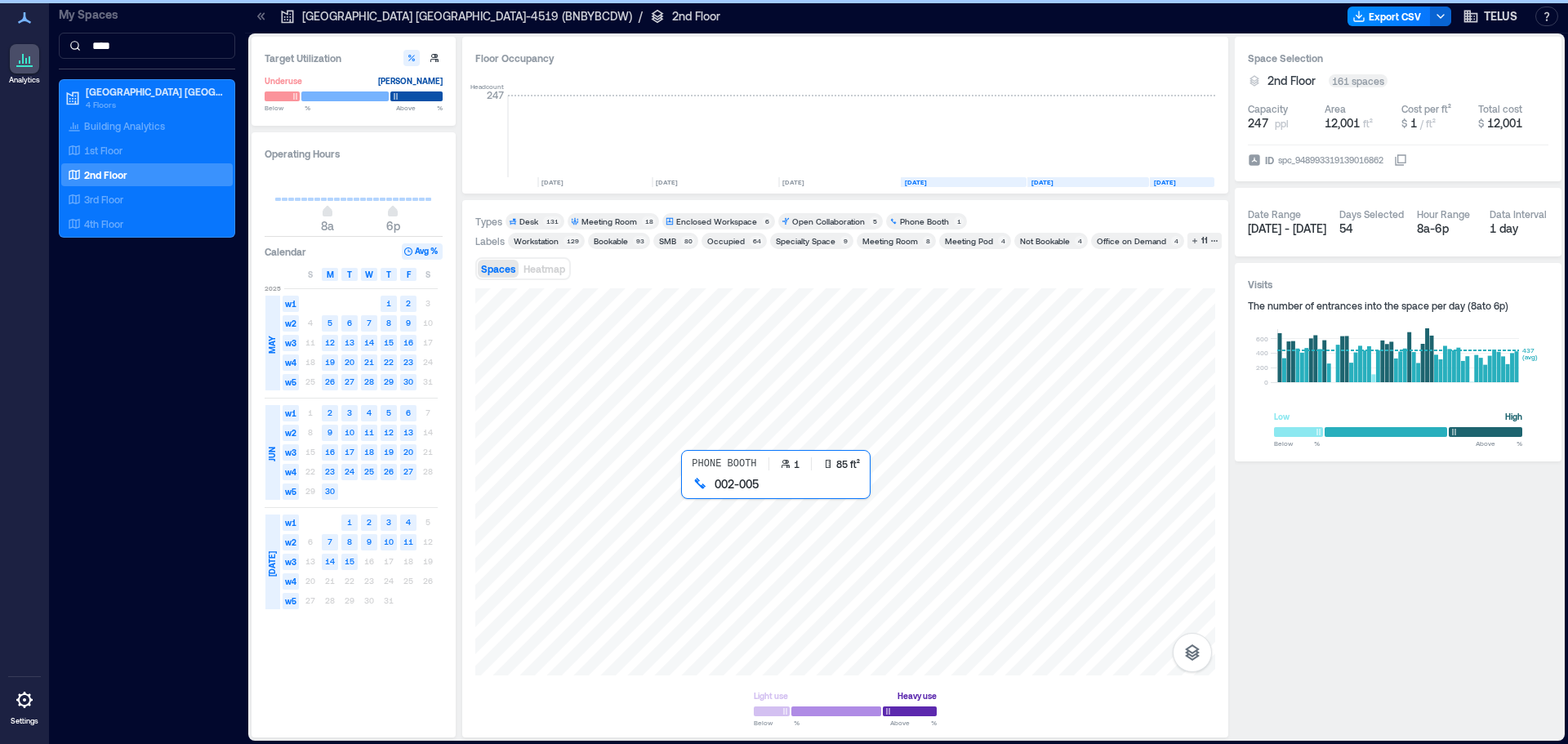 click at bounding box center (845, 482) 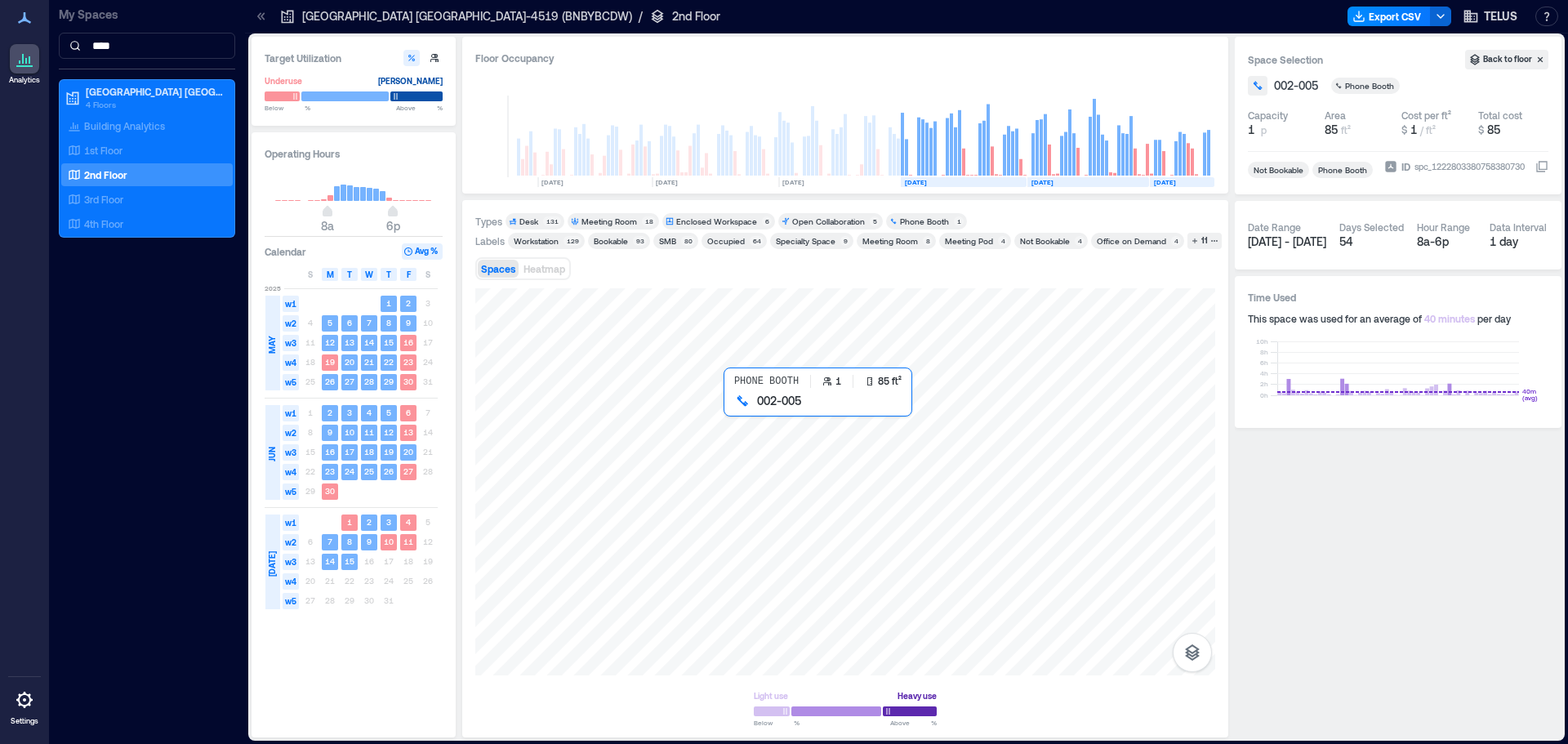 click at bounding box center (845, 482) 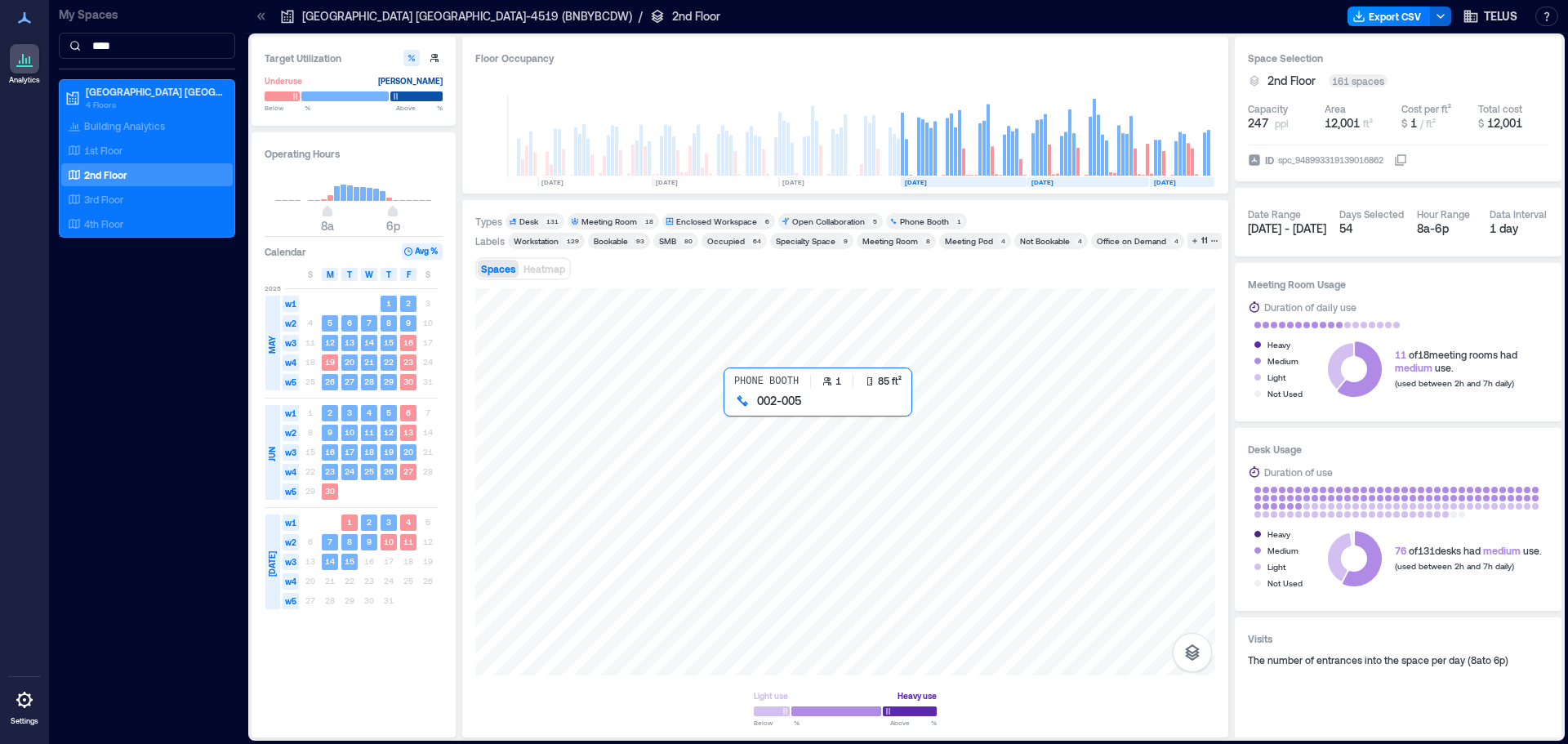 click at bounding box center [845, 482] 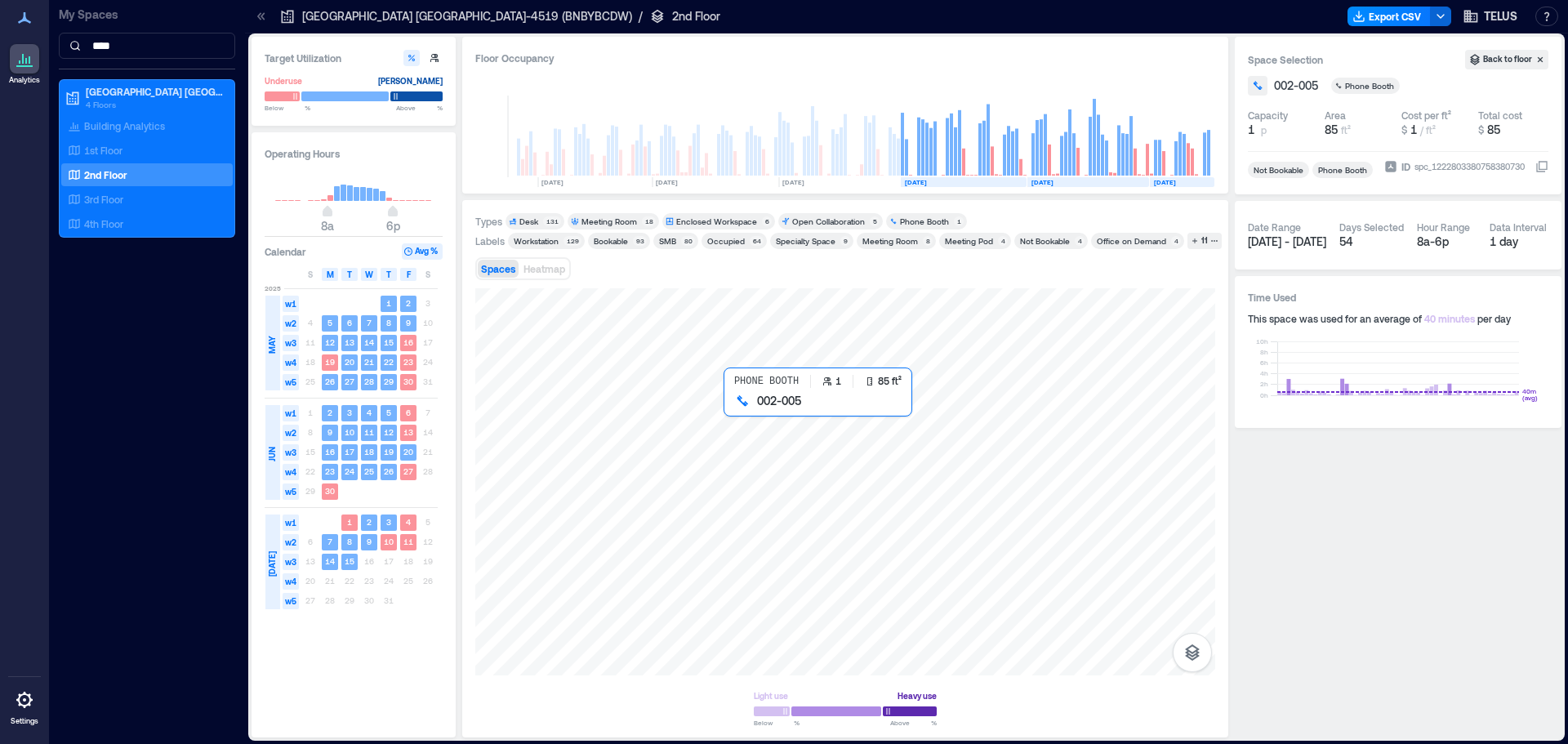 click at bounding box center (845, 482) 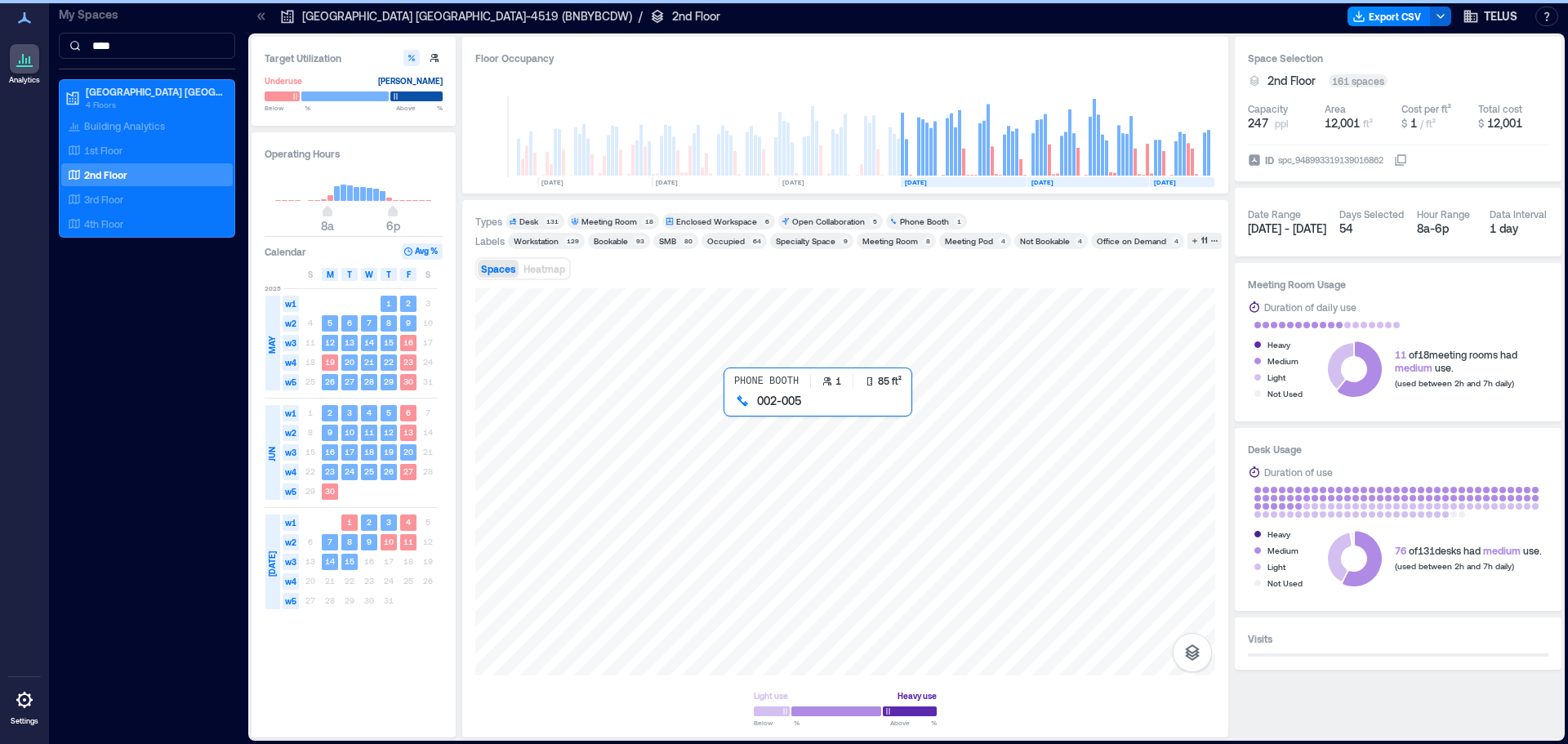 click at bounding box center [845, 482] 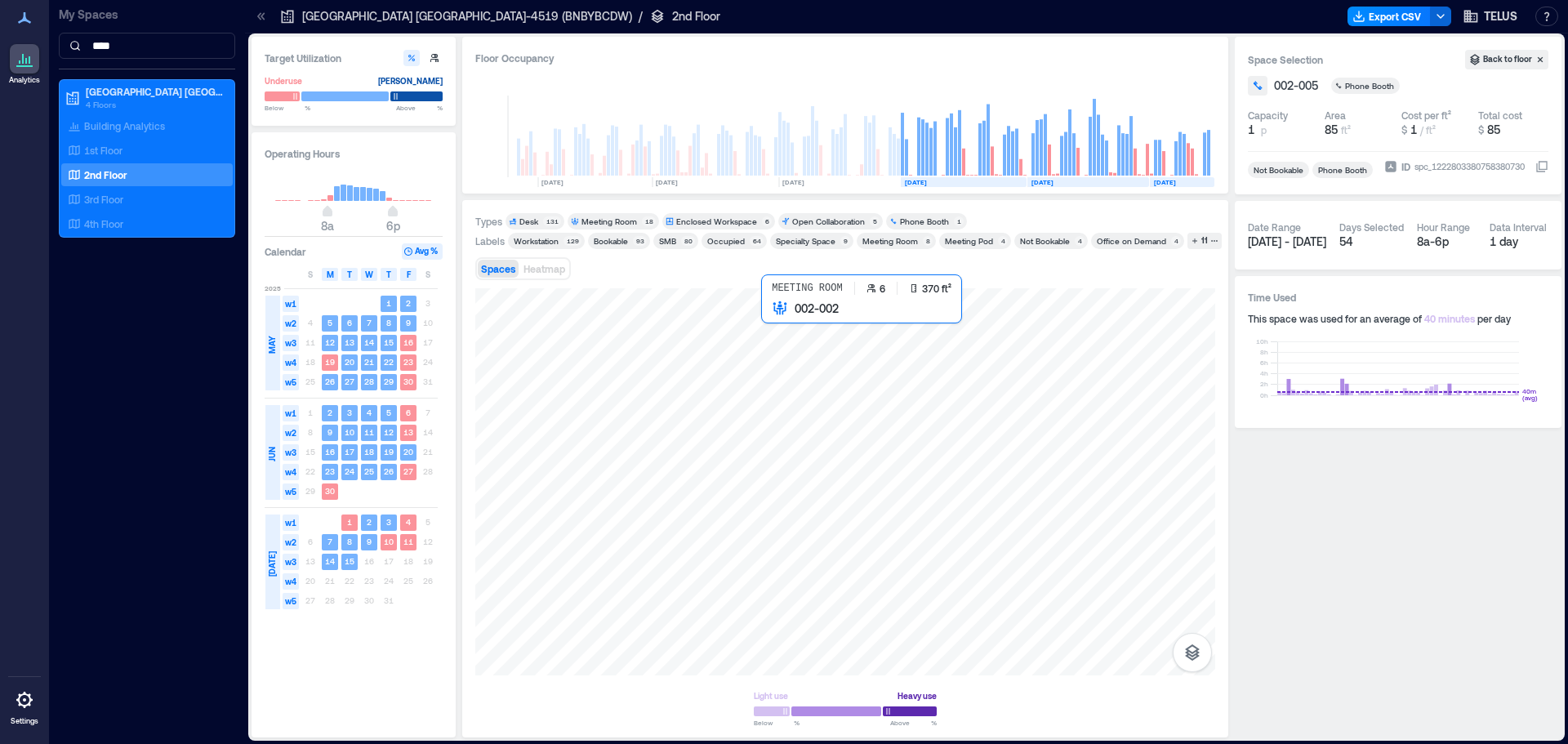 click at bounding box center (845, 482) 